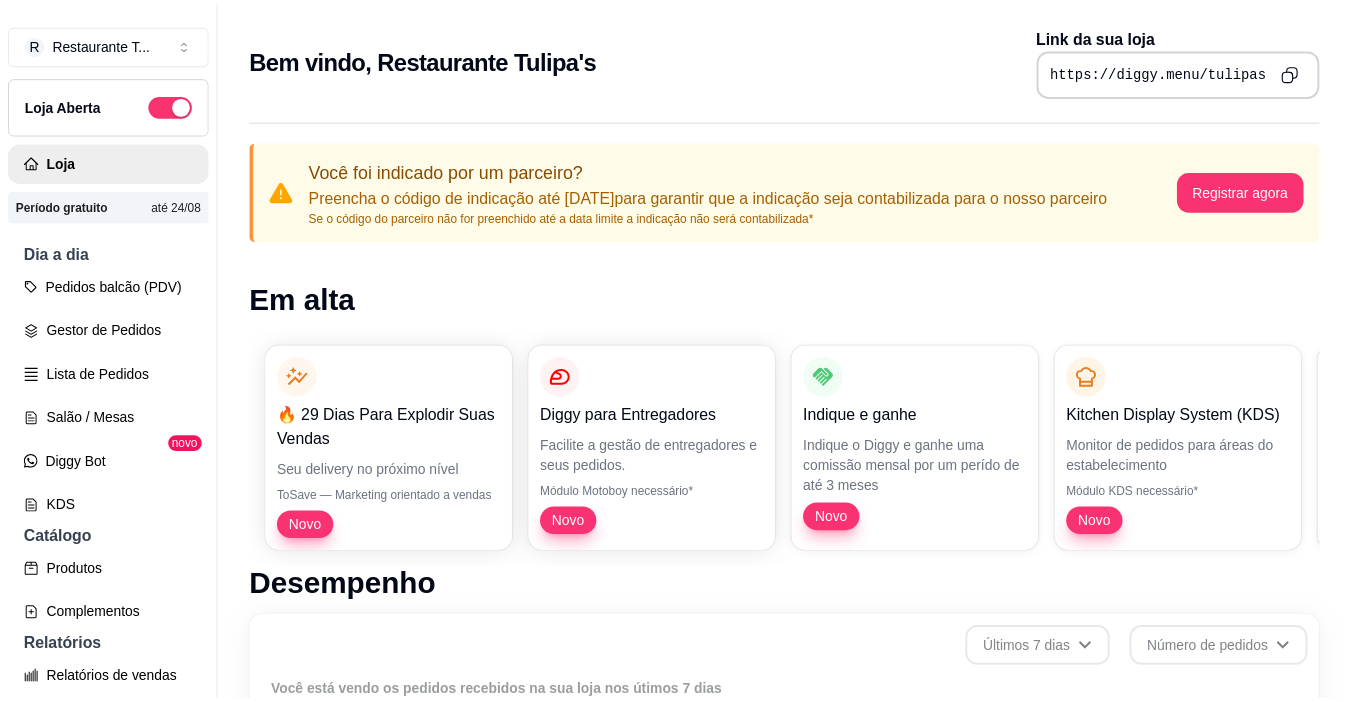 scroll, scrollTop: 0, scrollLeft: 0, axis: both 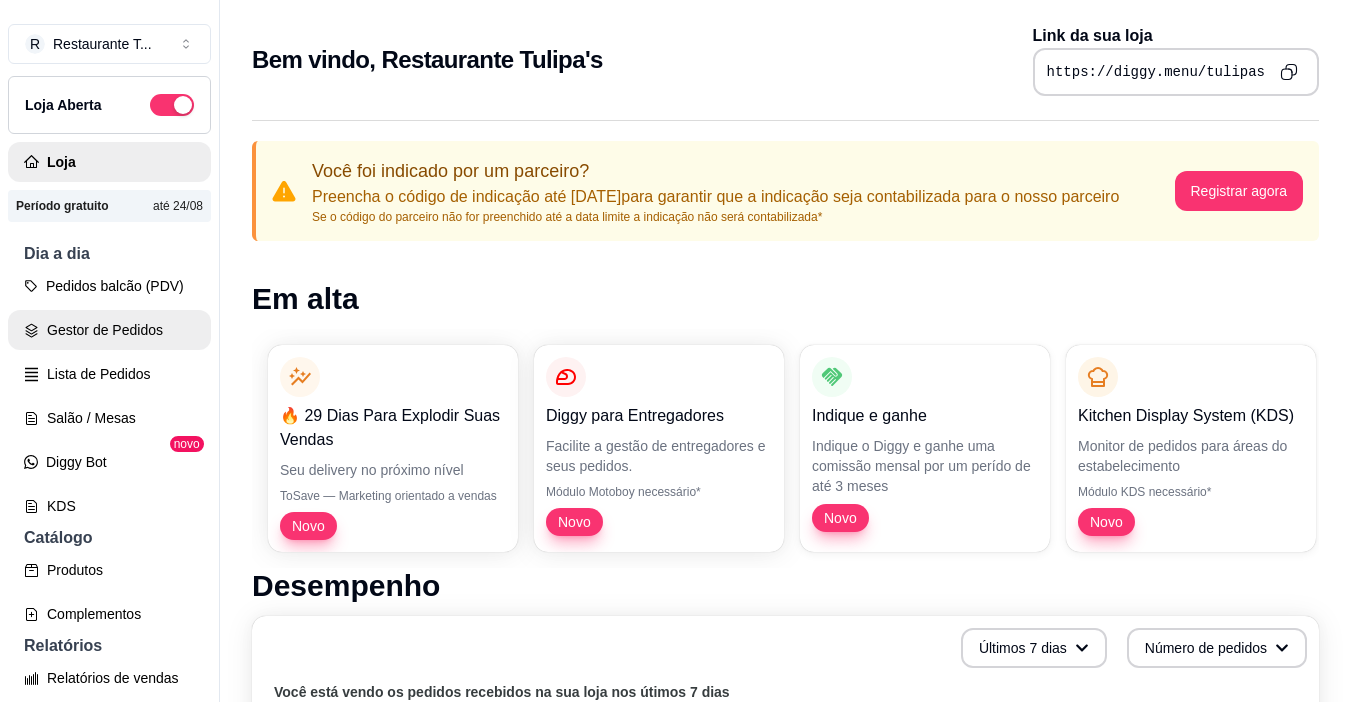 click on "Gestor de Pedidos" at bounding box center (109, 330) 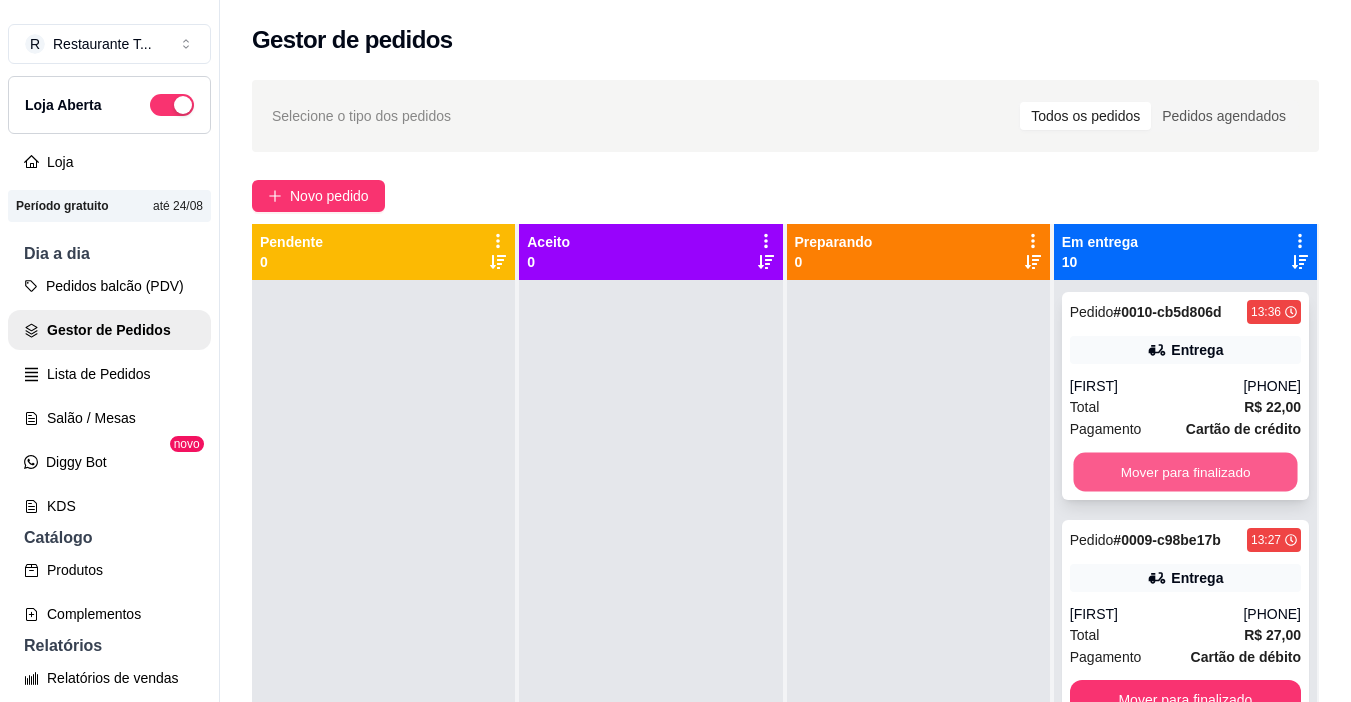 click on "Mover para finalizado" at bounding box center [1185, 472] 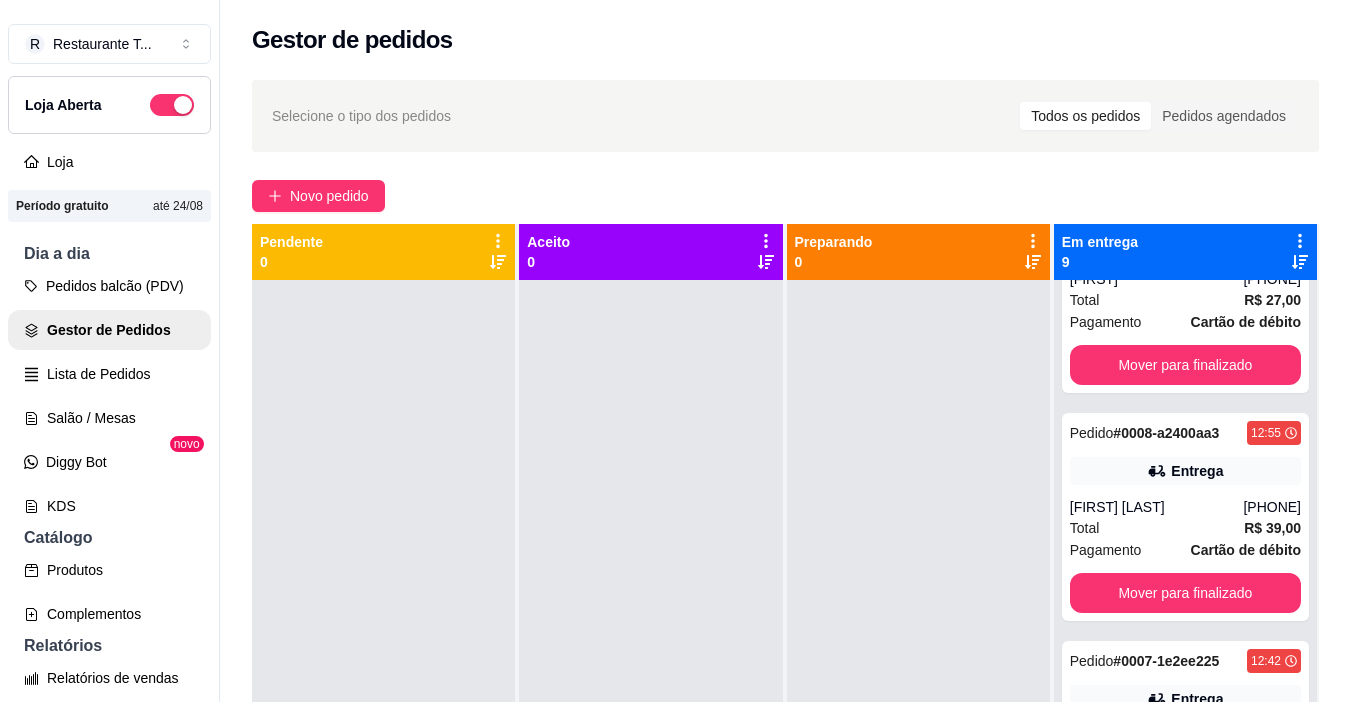 scroll, scrollTop: 119, scrollLeft: 0, axis: vertical 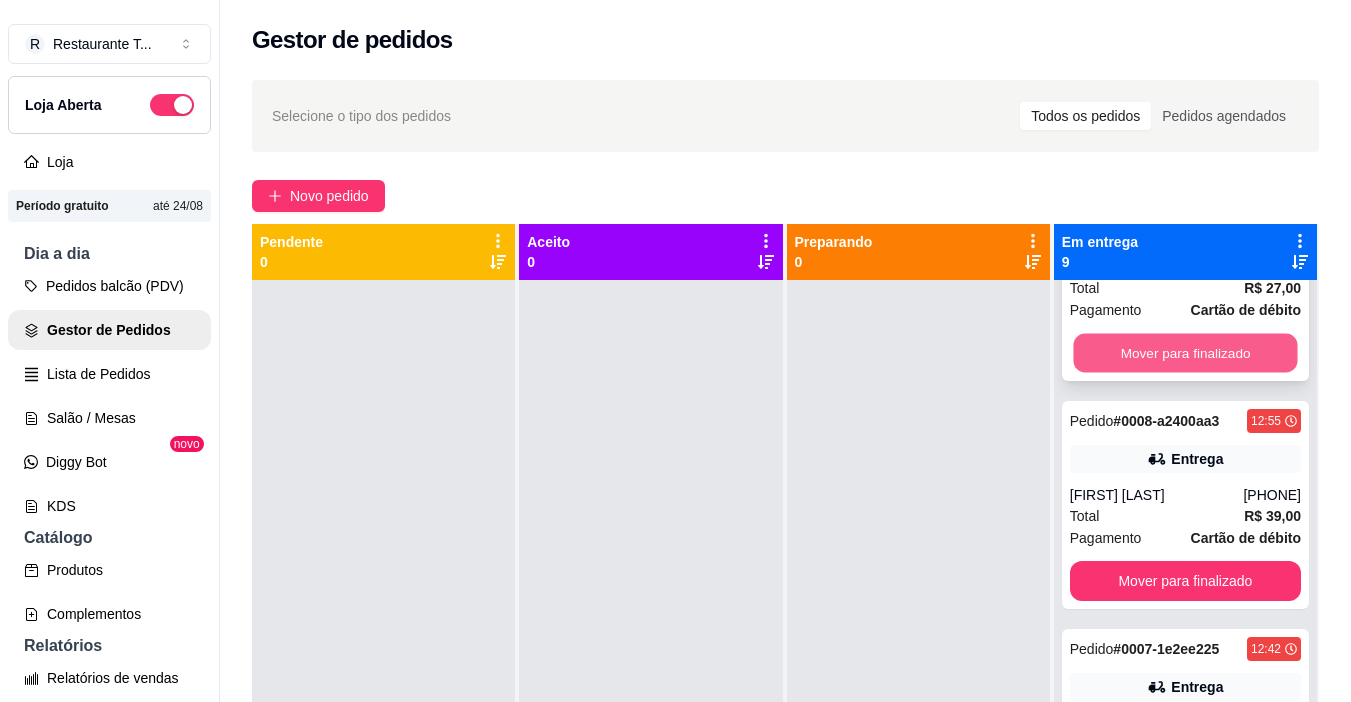 click on "Mover para finalizado" at bounding box center (1185, 353) 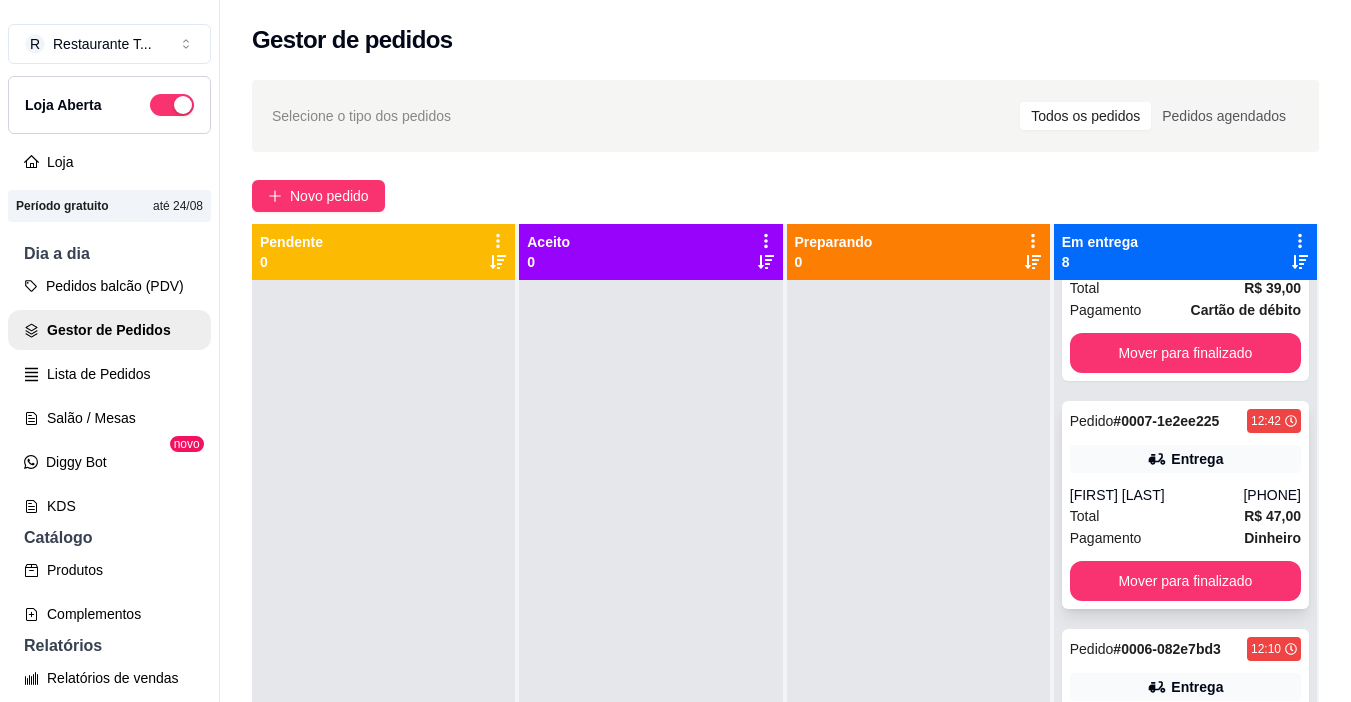 scroll, scrollTop: 0, scrollLeft: 0, axis: both 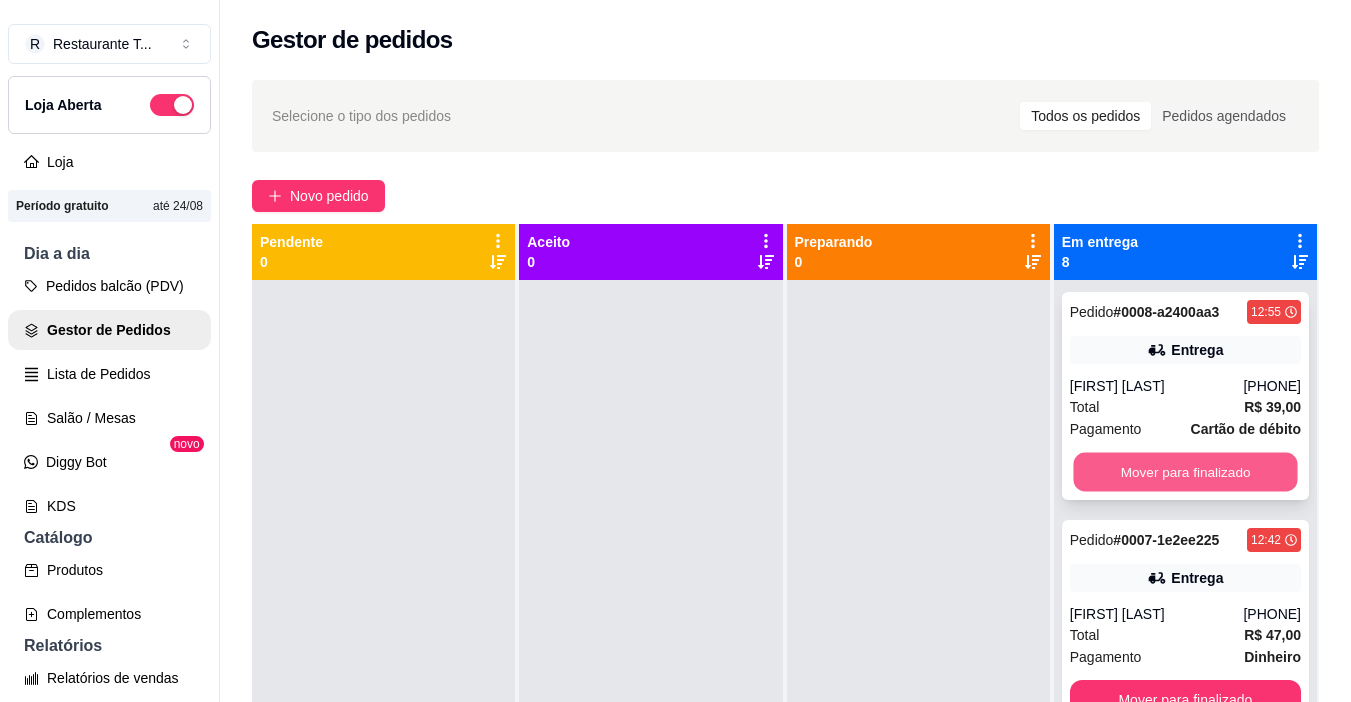 click on "Mover para finalizado" at bounding box center [1185, 472] 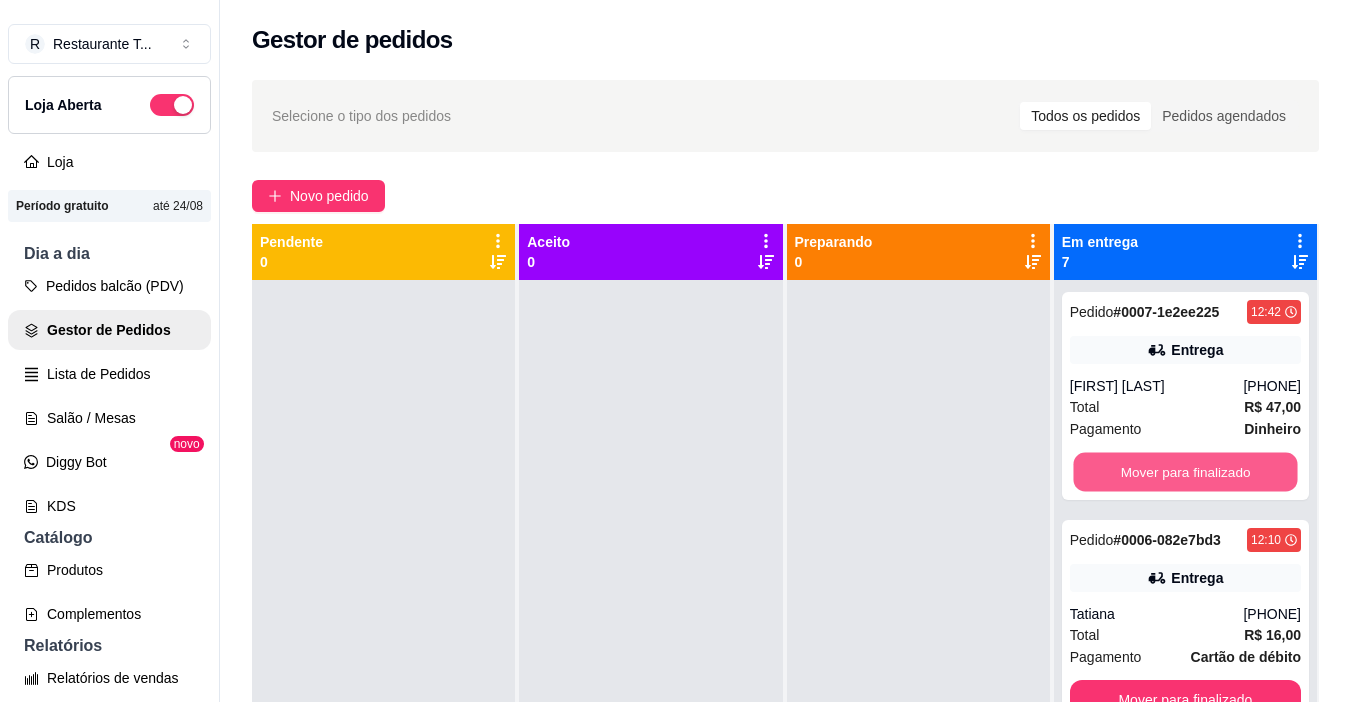 click on "Mover para finalizado" at bounding box center [1185, 472] 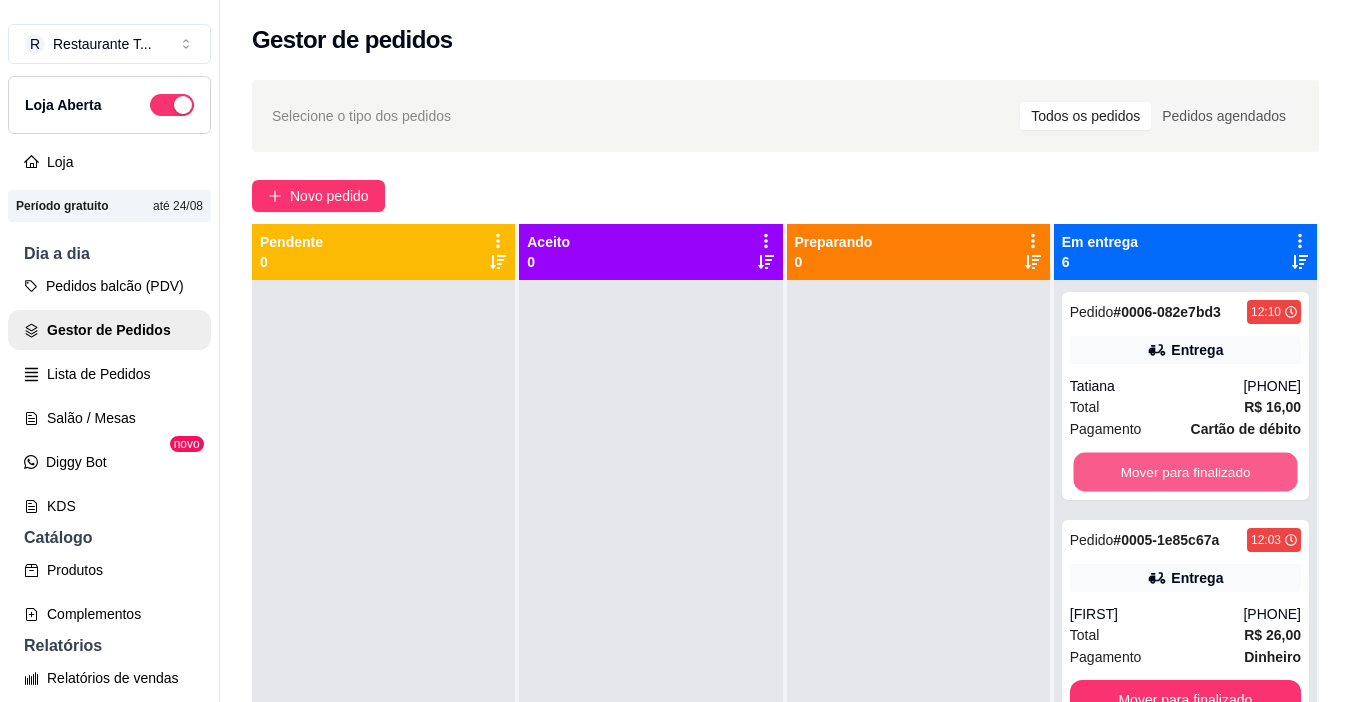 click on "Mover para finalizado" at bounding box center (1185, 472) 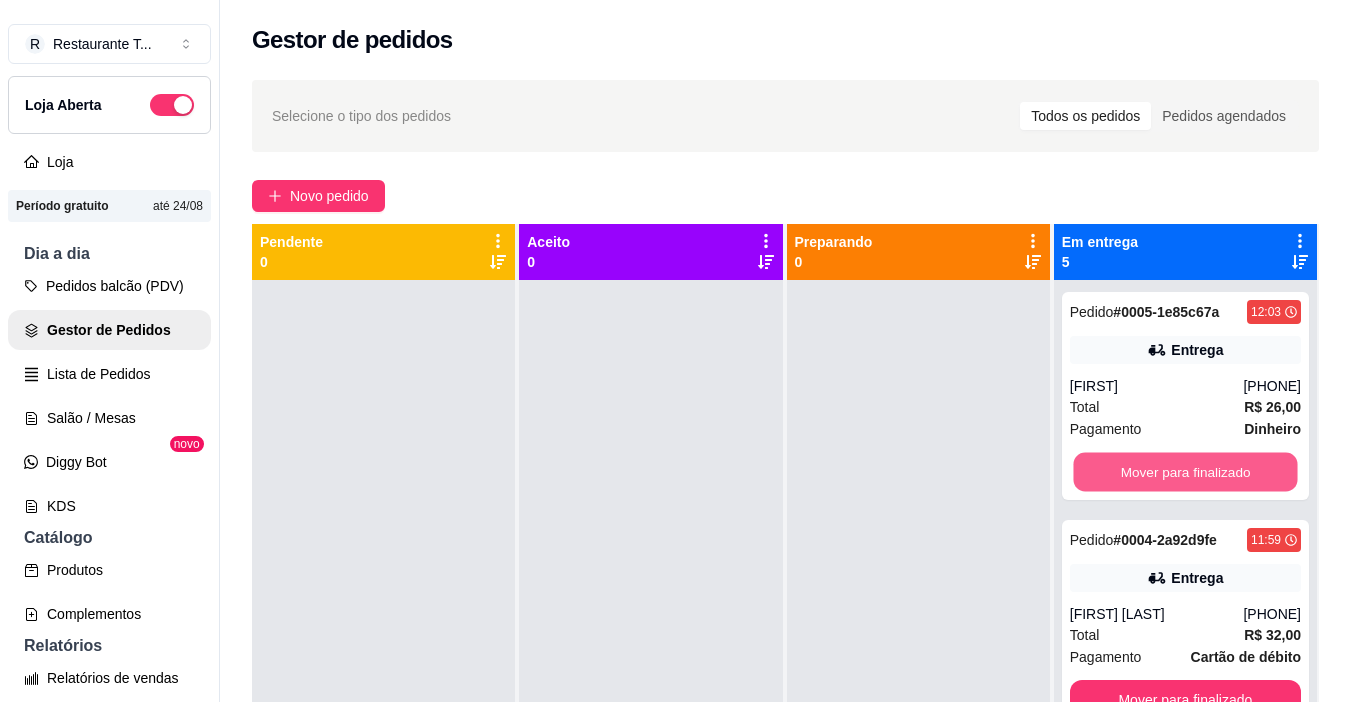 click on "Mover para finalizado" at bounding box center [1185, 472] 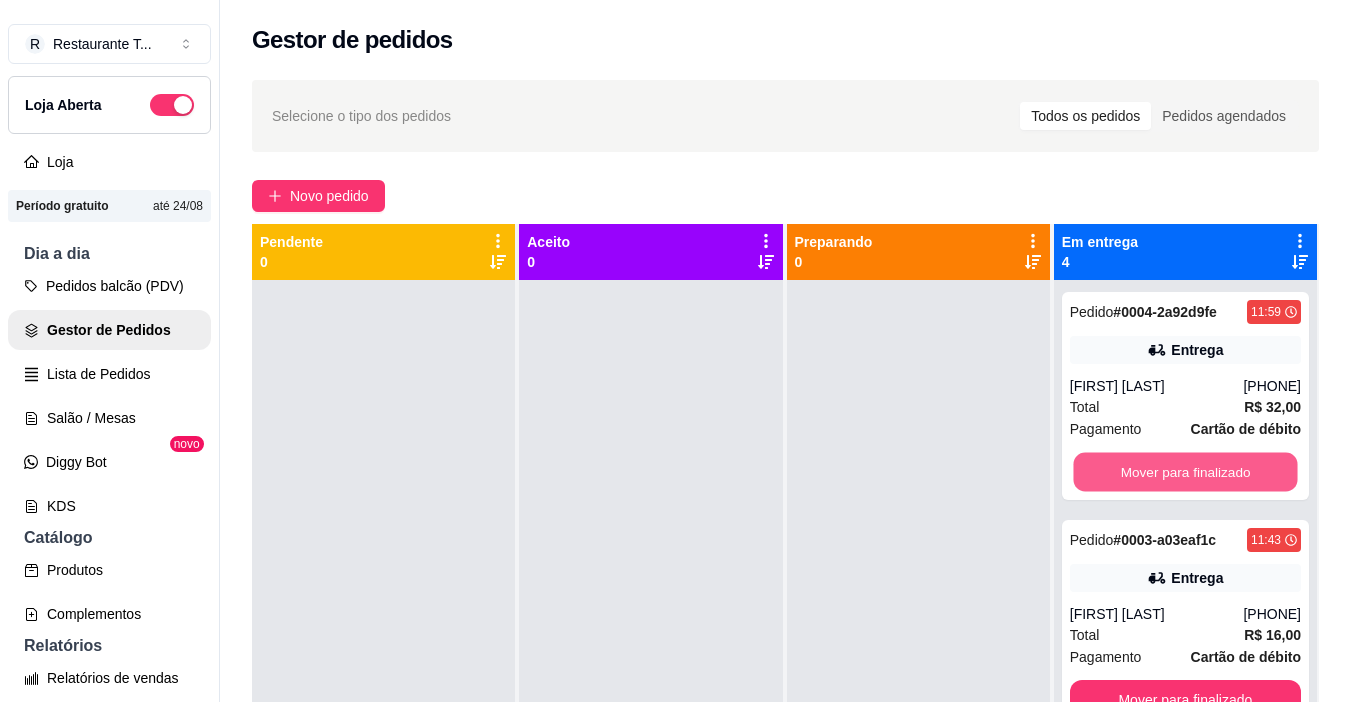 click on "Mover para finalizado" at bounding box center (1185, 472) 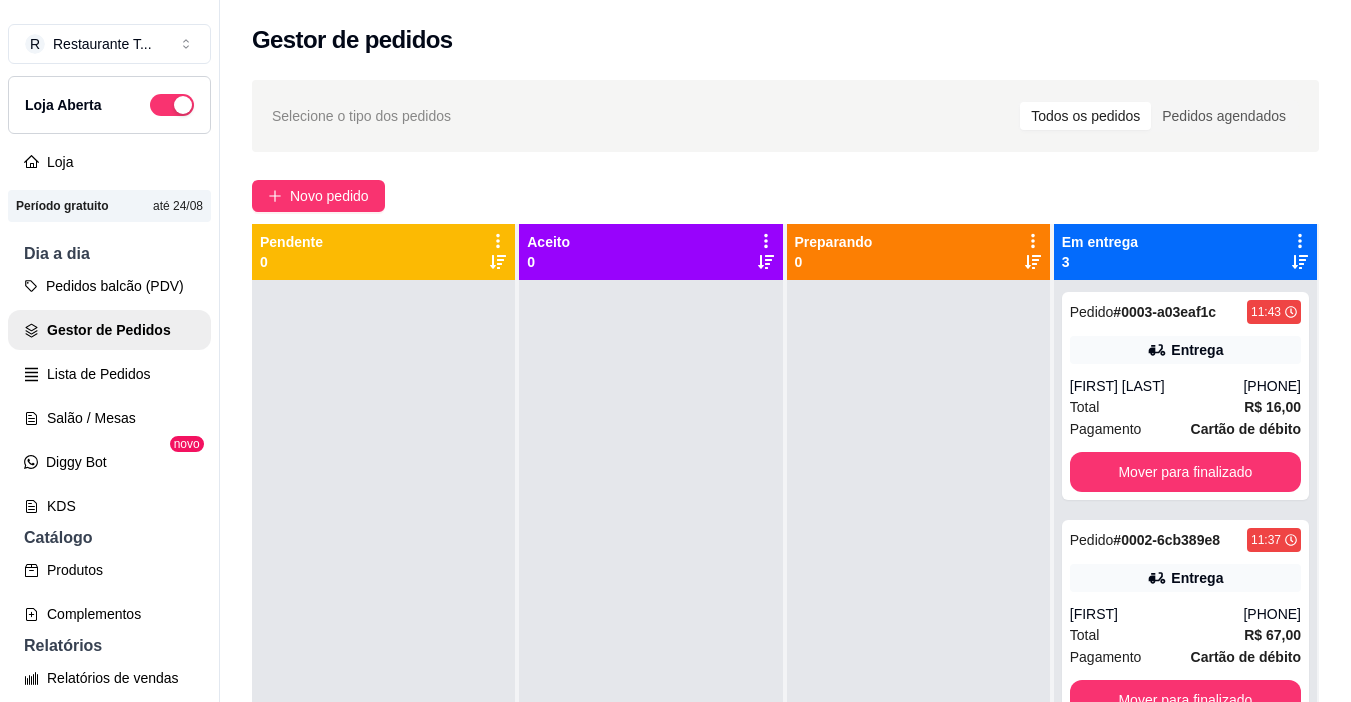 click on "Pedido  # 0003-a03eaf1c 11:43 Entrega Gabriela de Almeida  (61) 98662-3238 Total R$ 16,00 Pagamento Cartão de débito Mover para finalizado" at bounding box center (1185, 396) 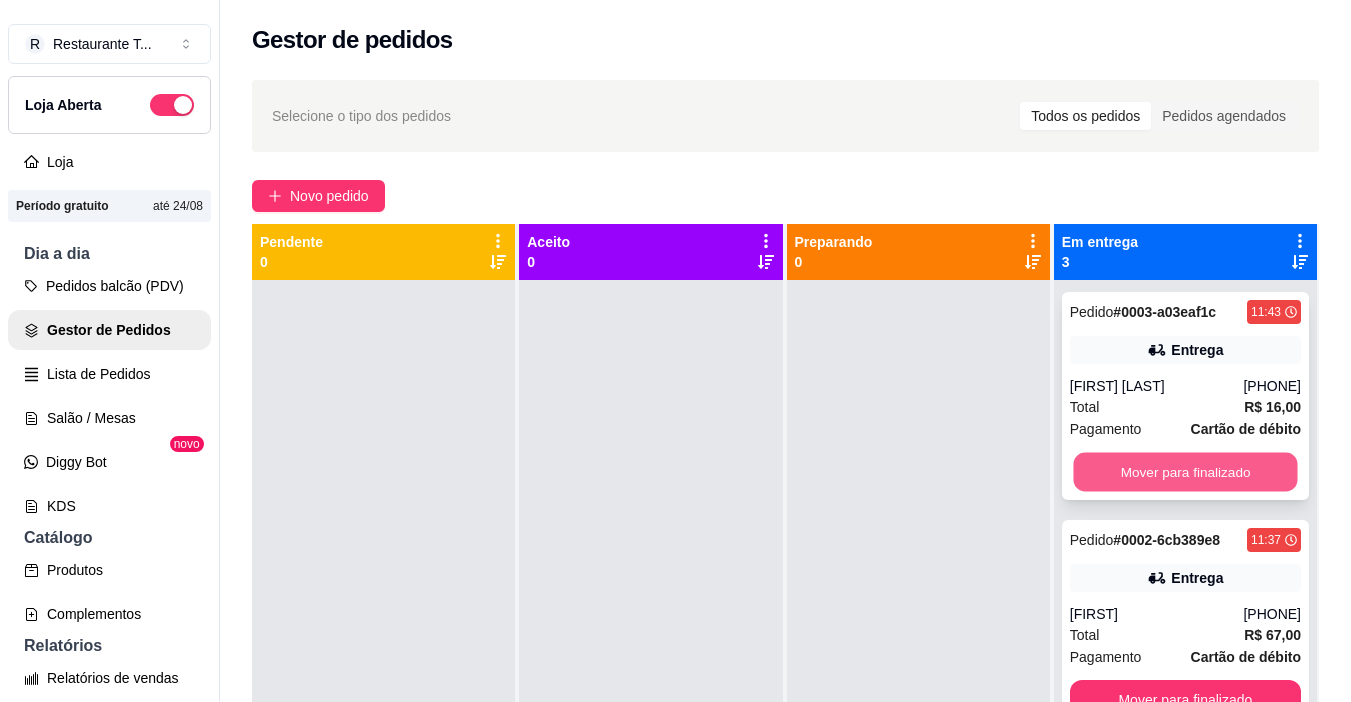 click on "Mover para finalizado" at bounding box center (1185, 472) 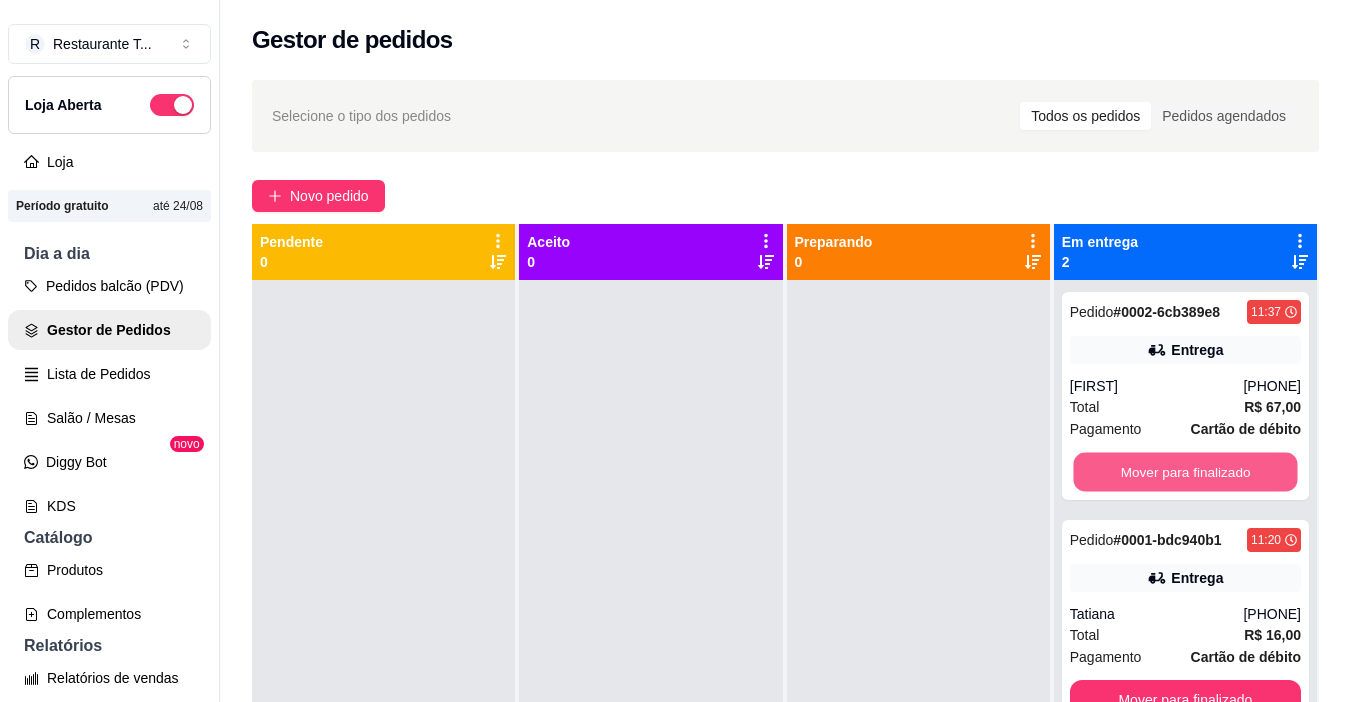 click on "Mover para finalizado" at bounding box center [1185, 472] 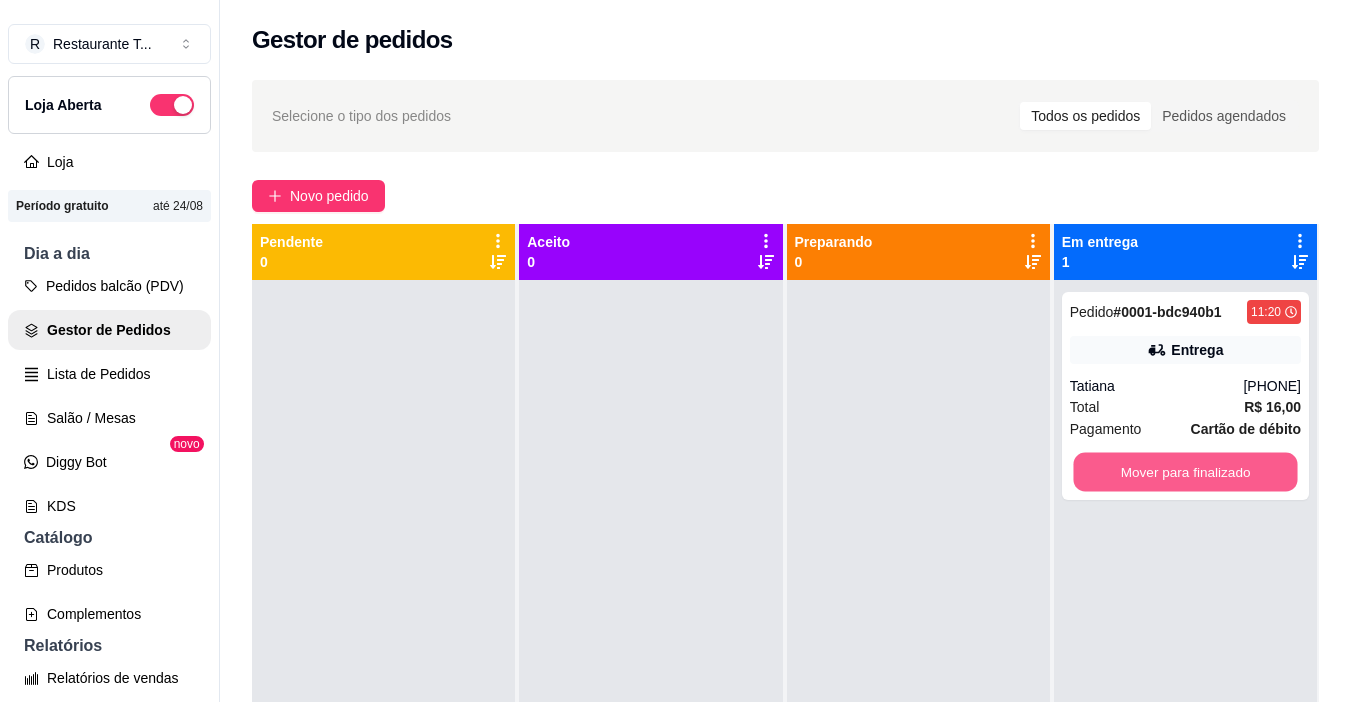 click on "Mover para finalizado" at bounding box center [1185, 472] 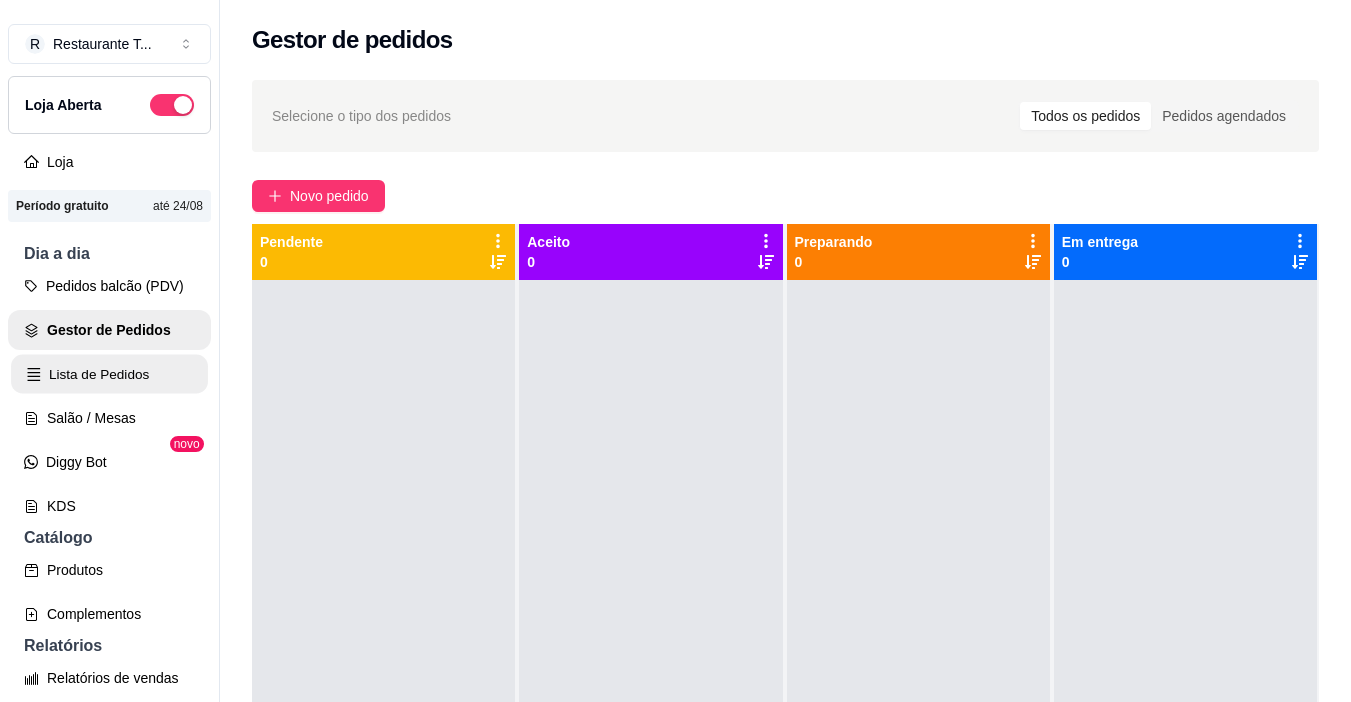 click on "Lista de Pedidos" at bounding box center [109, 374] 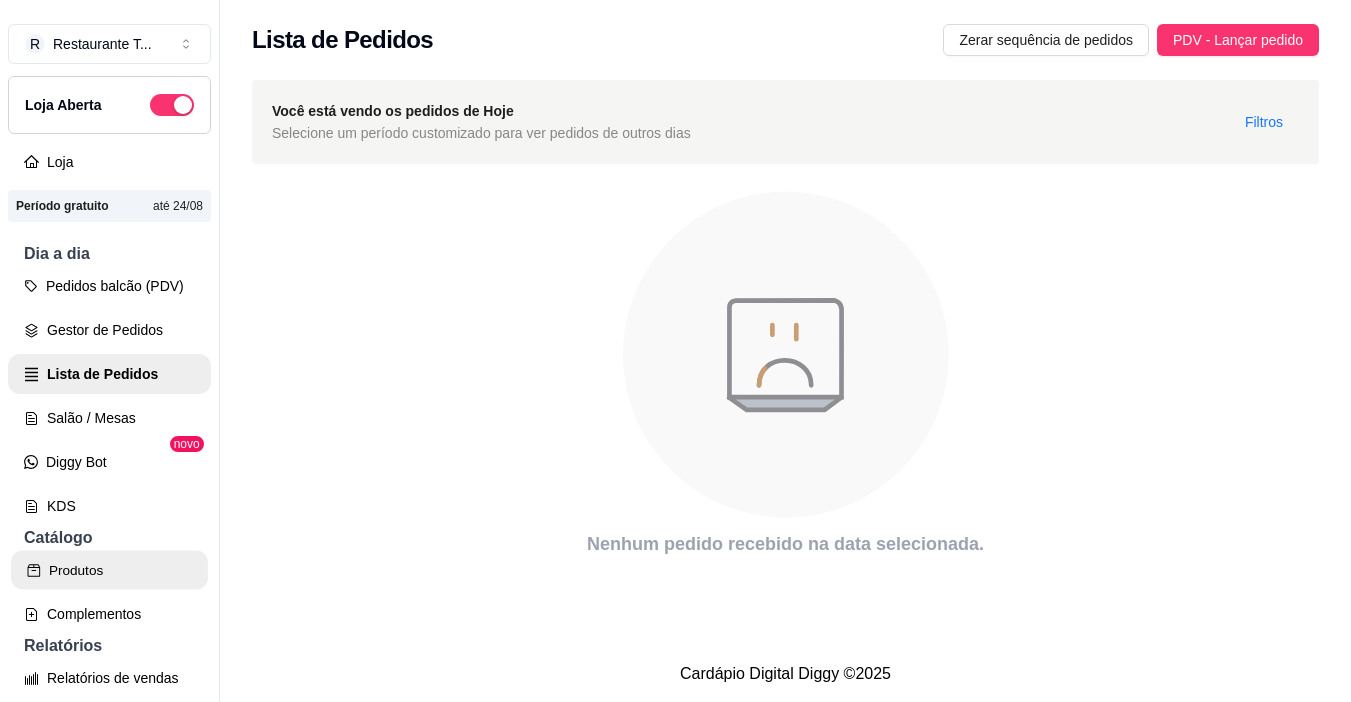 click on "Produtos" at bounding box center [109, 570] 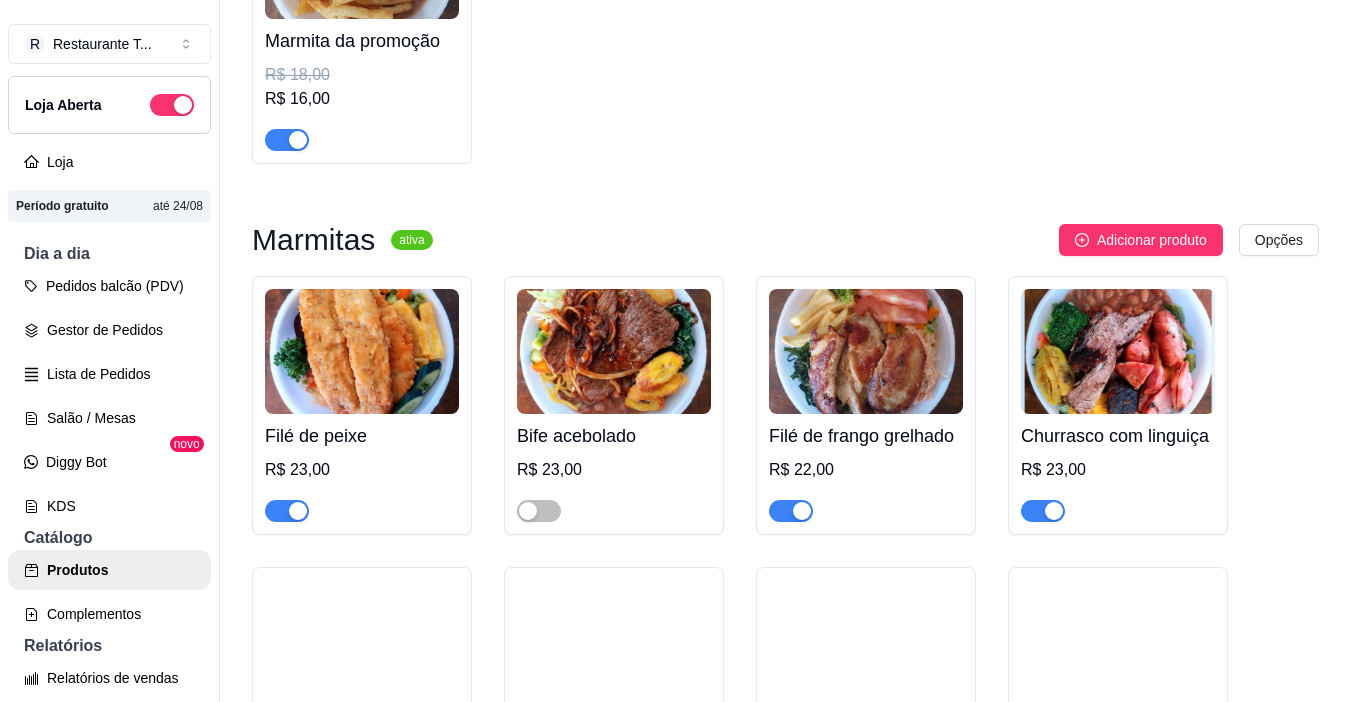 scroll, scrollTop: 389, scrollLeft: 0, axis: vertical 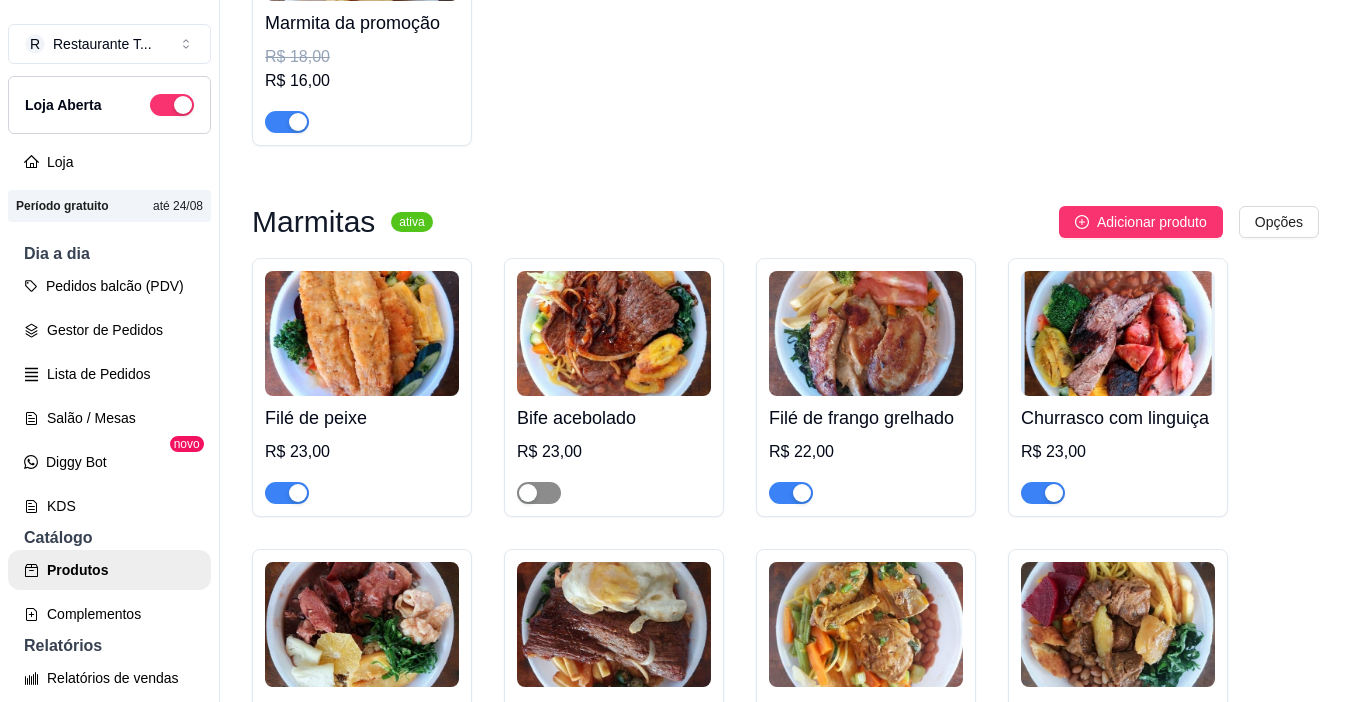 click at bounding box center [539, 493] 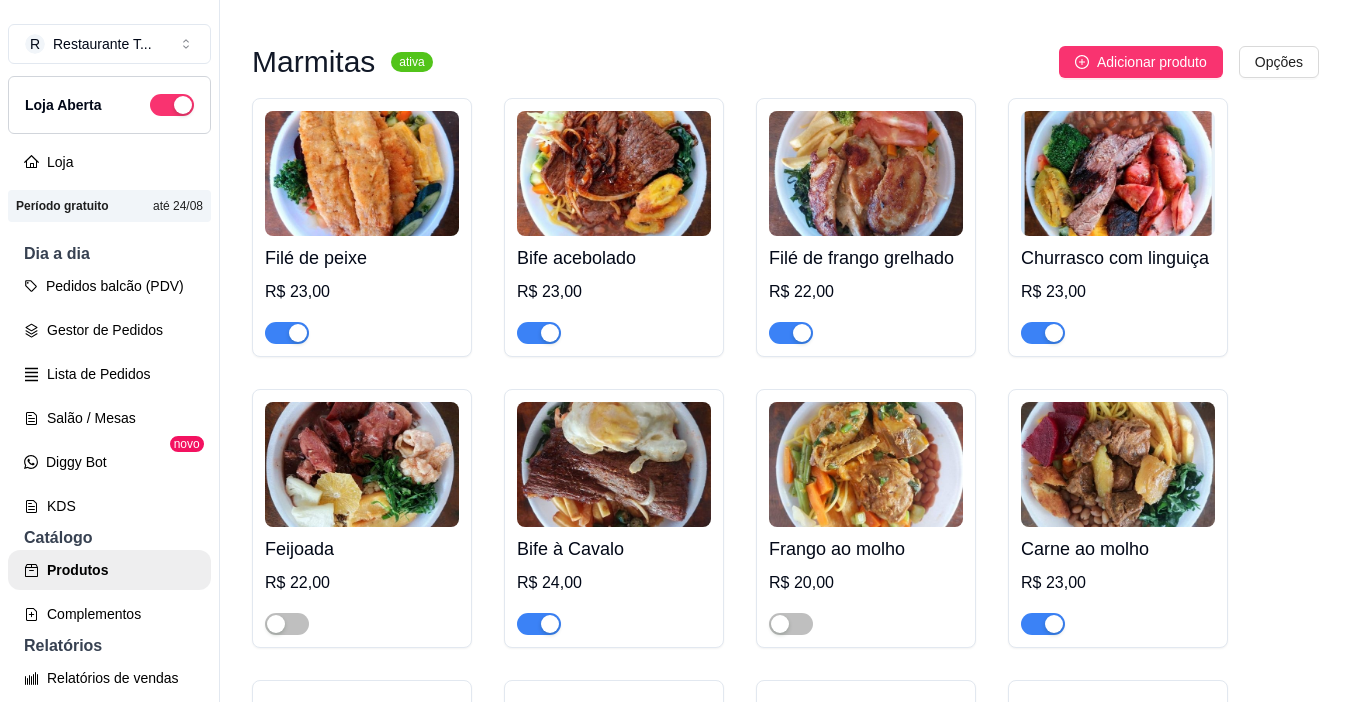 scroll, scrollTop: 589, scrollLeft: 0, axis: vertical 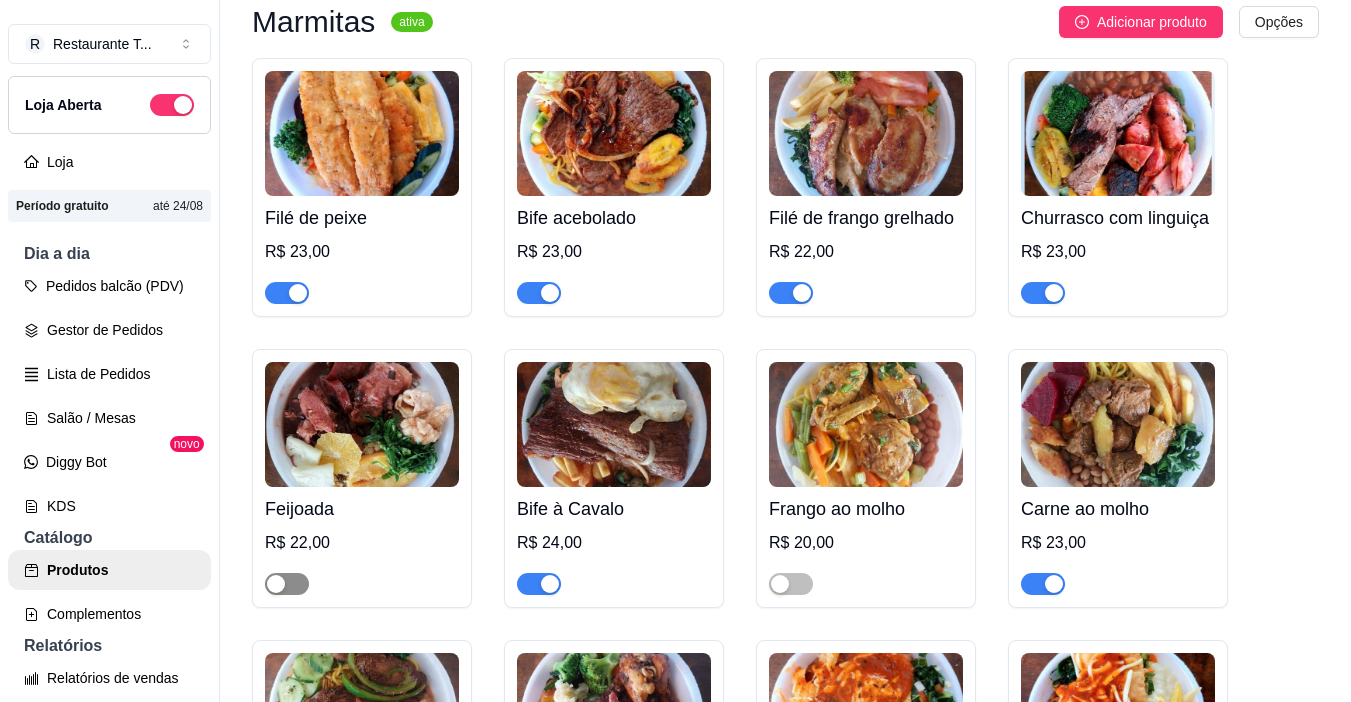 click at bounding box center [276, 584] 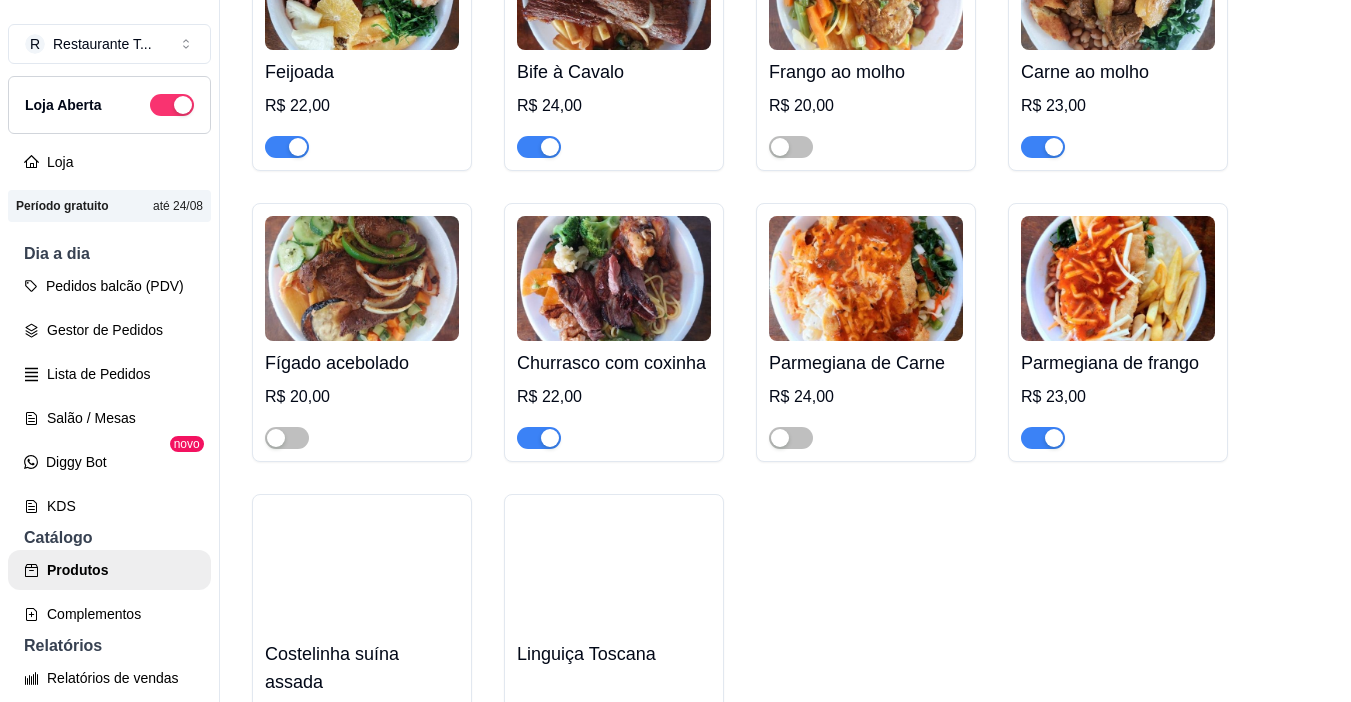 scroll, scrollTop: 1029, scrollLeft: 0, axis: vertical 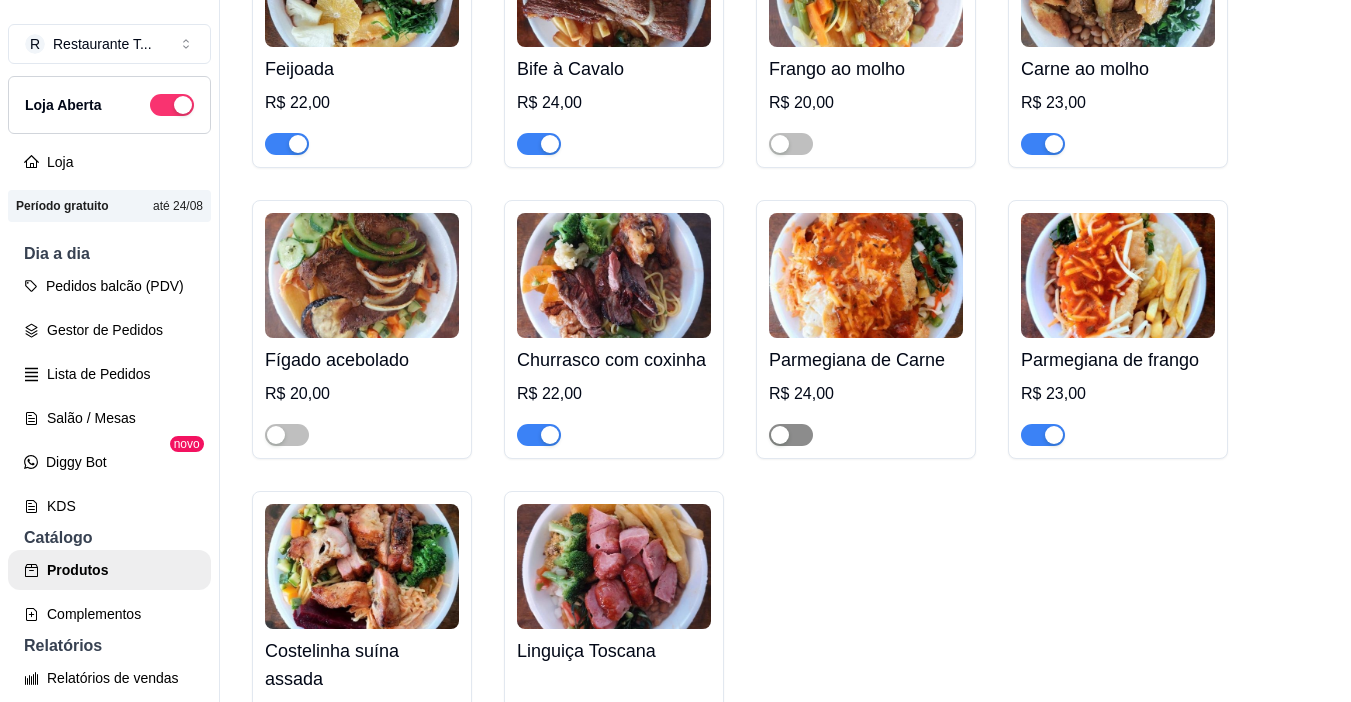 click at bounding box center (791, 435) 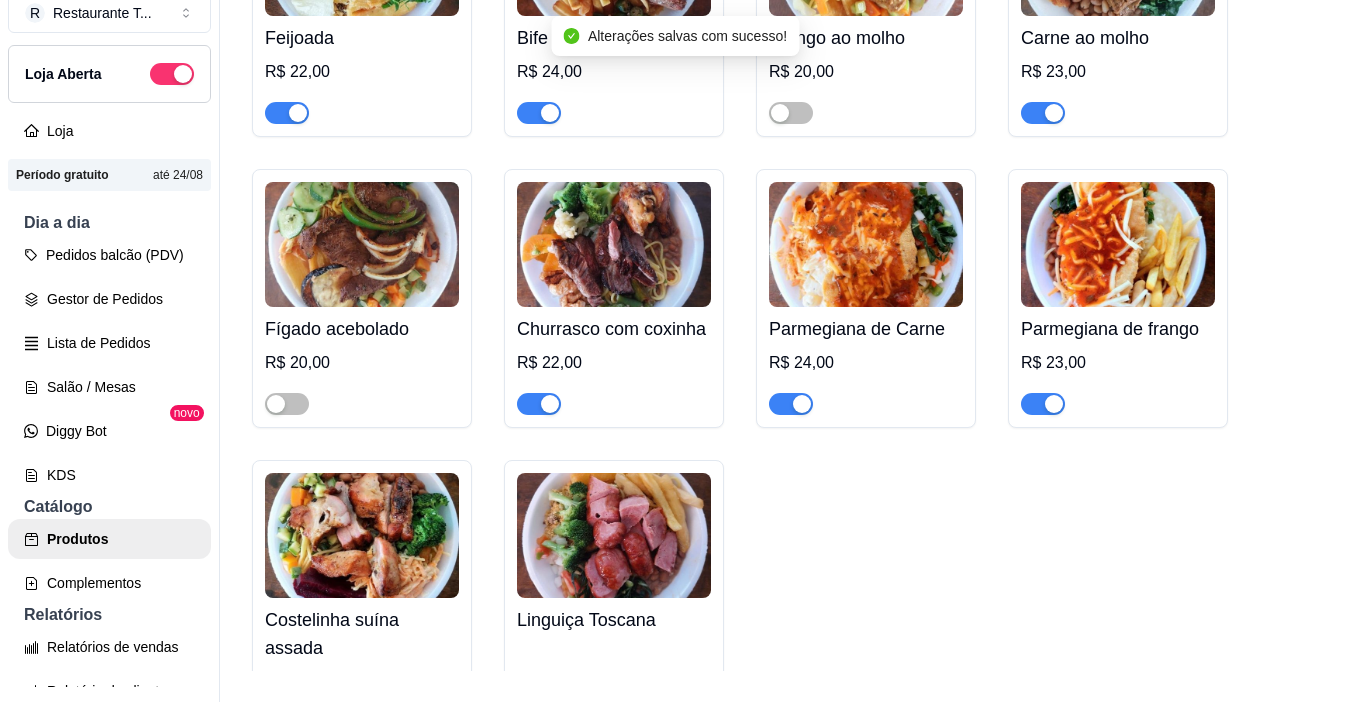 scroll, scrollTop: 32, scrollLeft: 0, axis: vertical 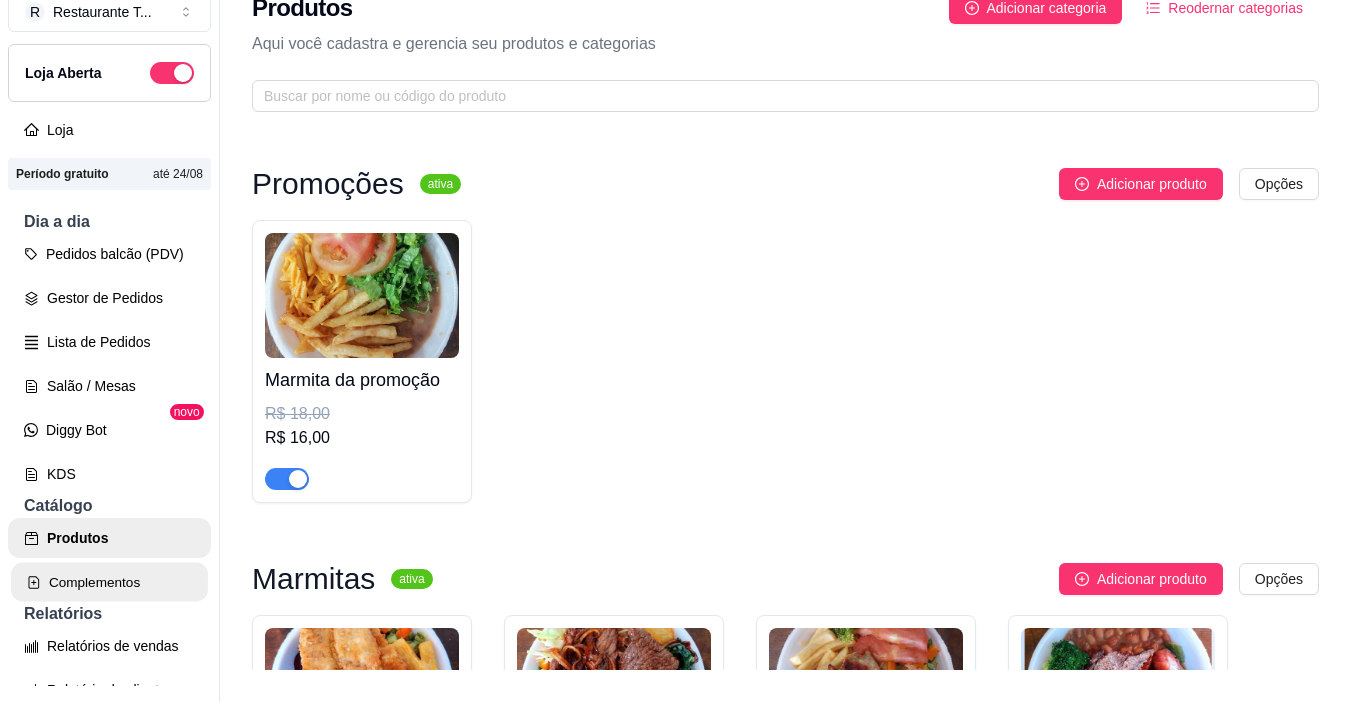 click on "Complementos" at bounding box center (109, 582) 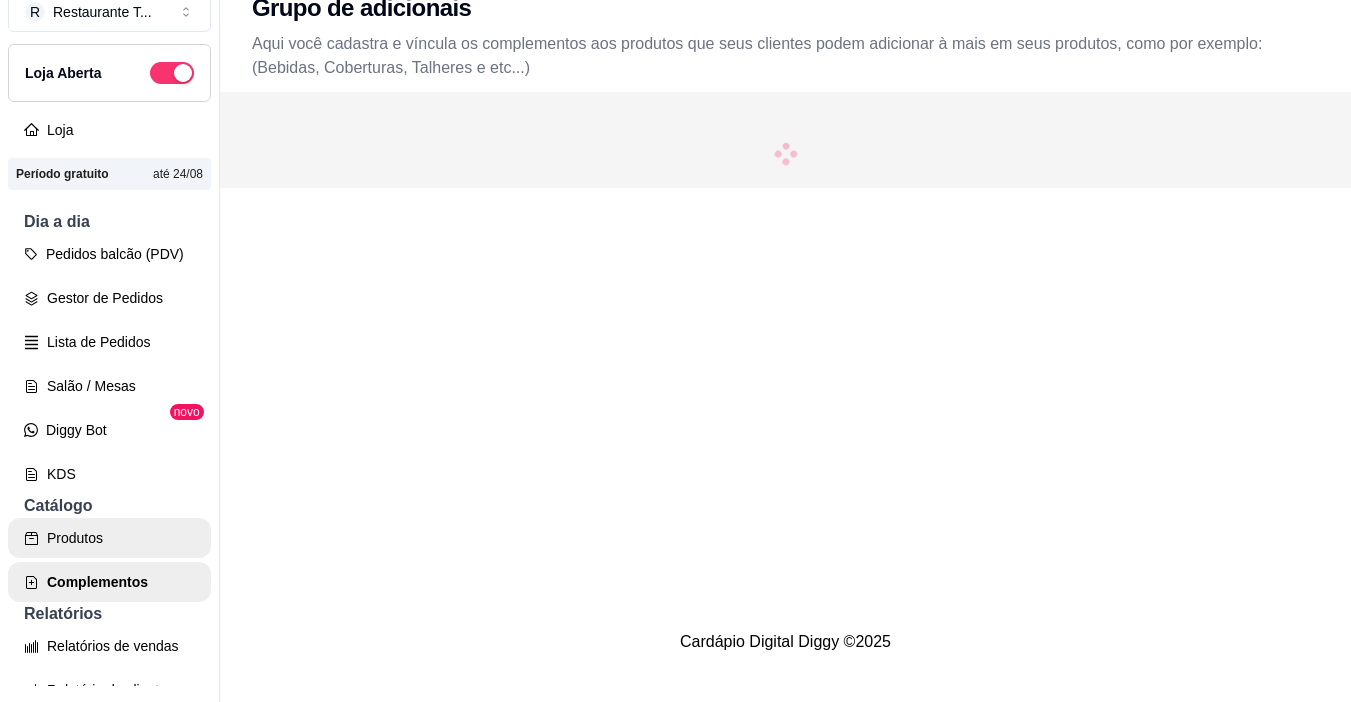scroll, scrollTop: 0, scrollLeft: 0, axis: both 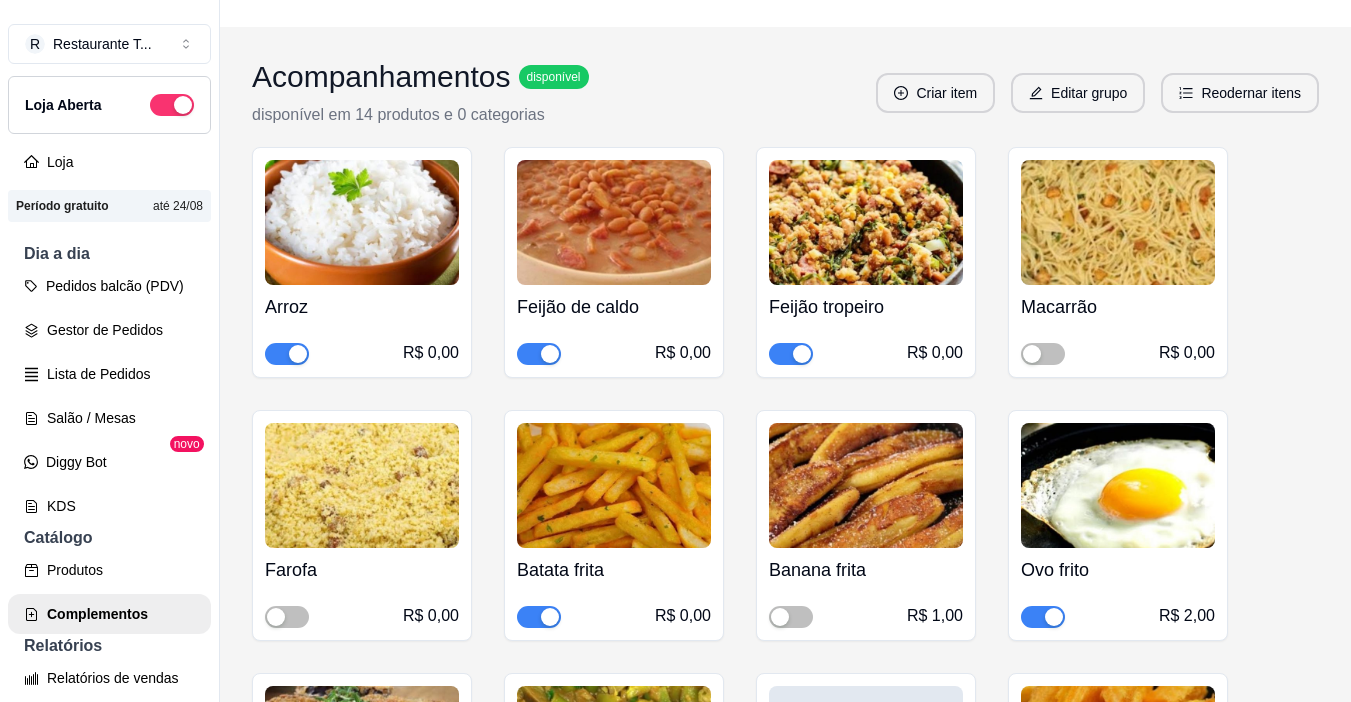 click on "Macarrão R$ 0,00" at bounding box center (1118, 325) 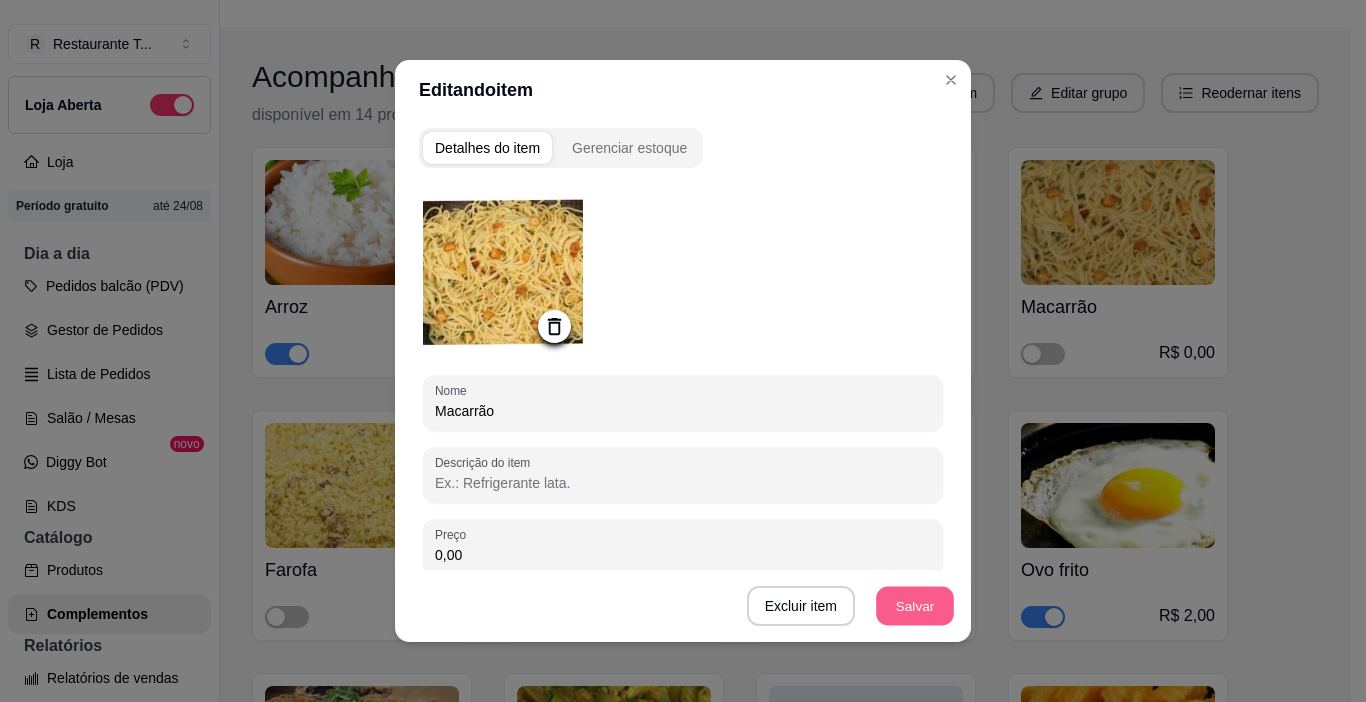 click on "Salvar" at bounding box center [915, 606] 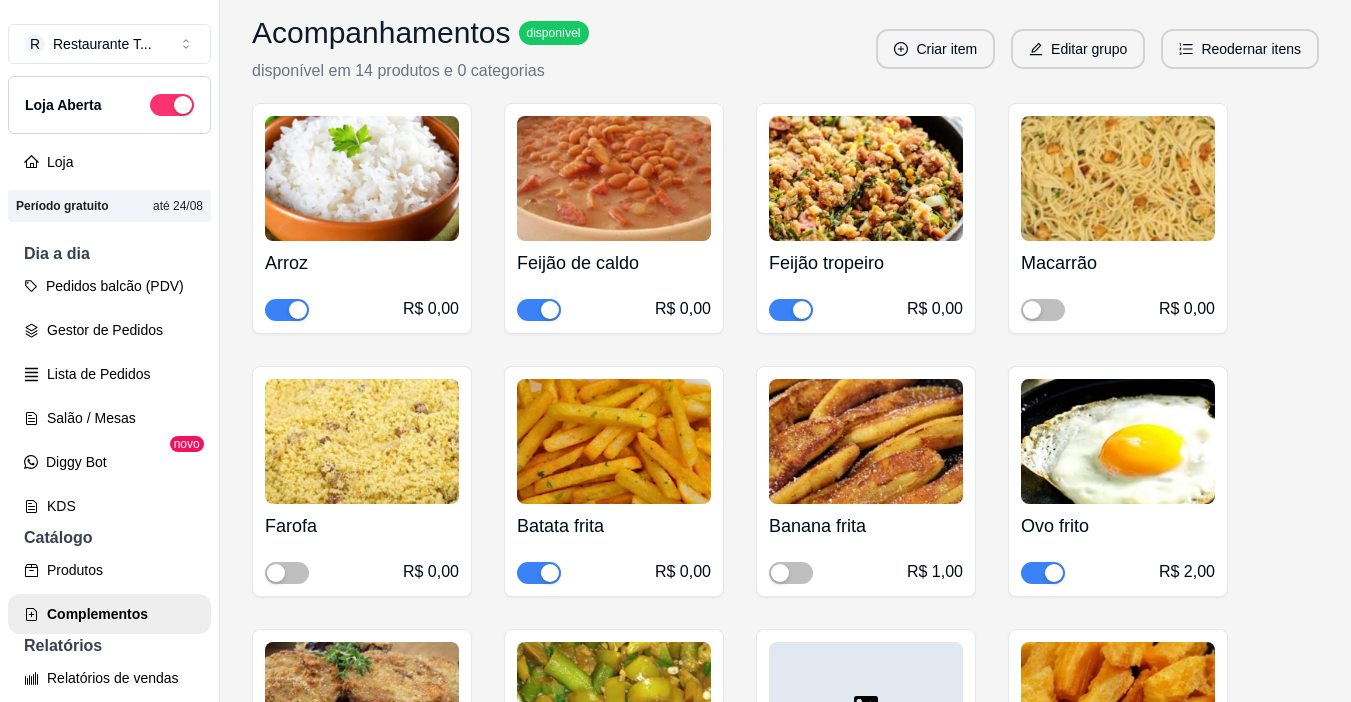 scroll, scrollTop: 297, scrollLeft: 0, axis: vertical 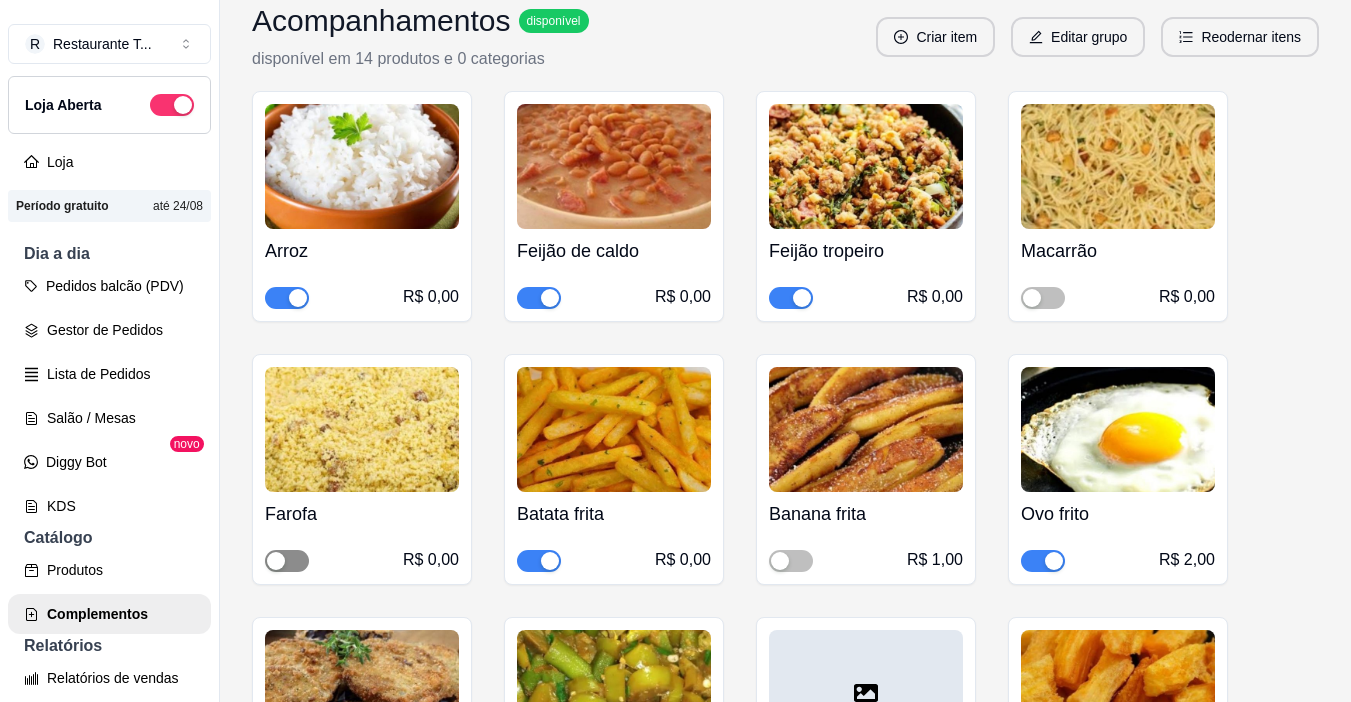 click at bounding box center (287, 561) 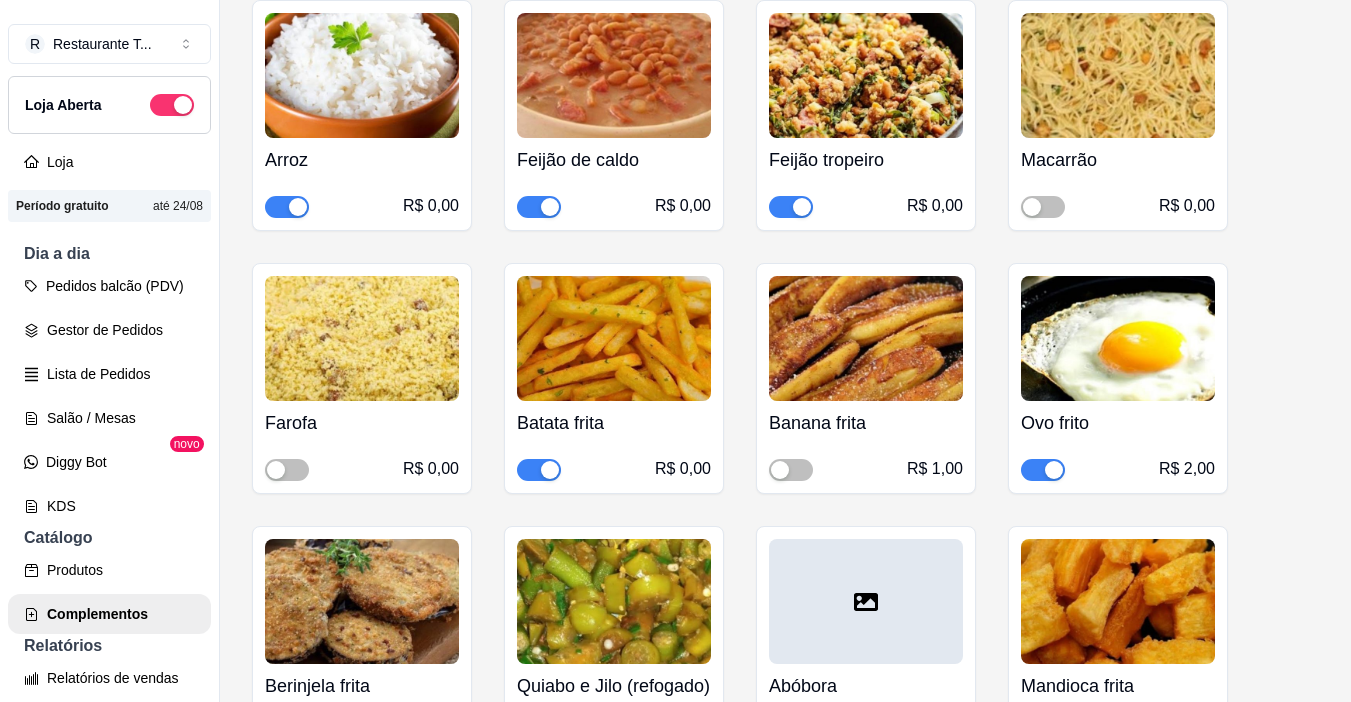 scroll, scrollTop: 440, scrollLeft: 0, axis: vertical 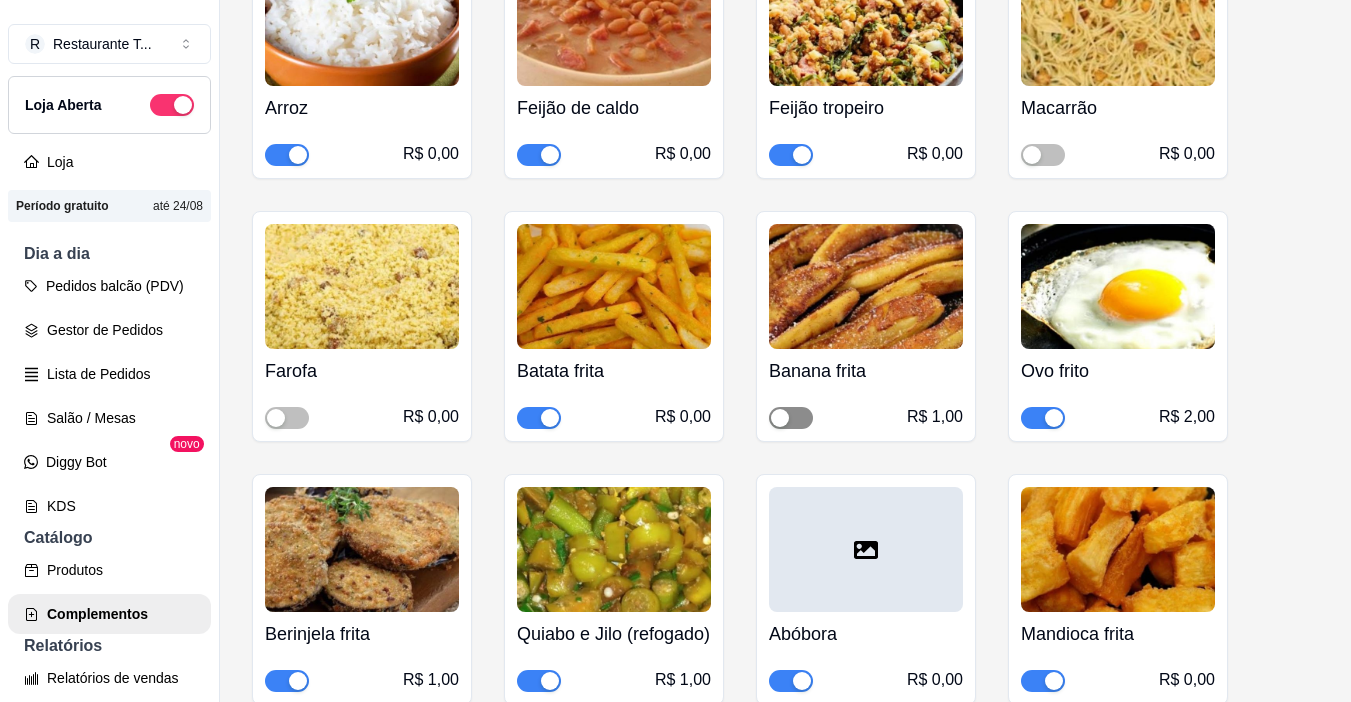 click at bounding box center (791, 418) 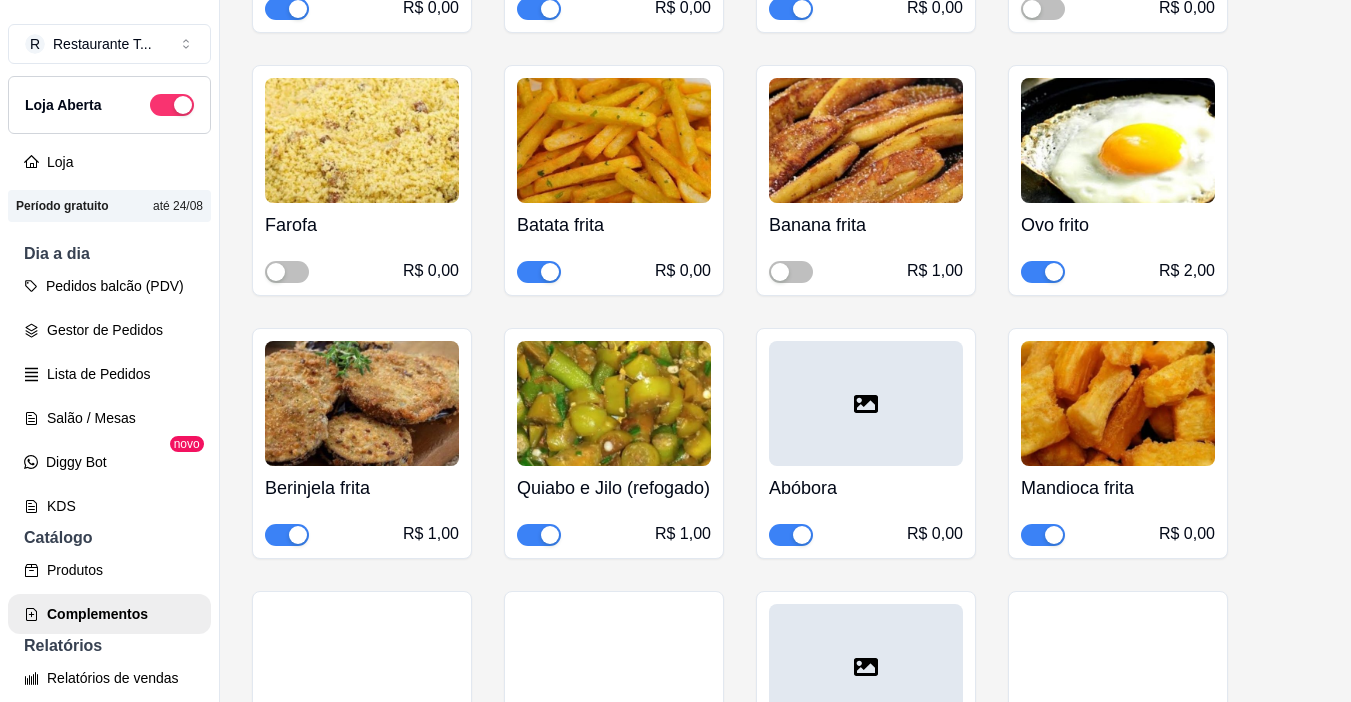 scroll, scrollTop: 599, scrollLeft: 0, axis: vertical 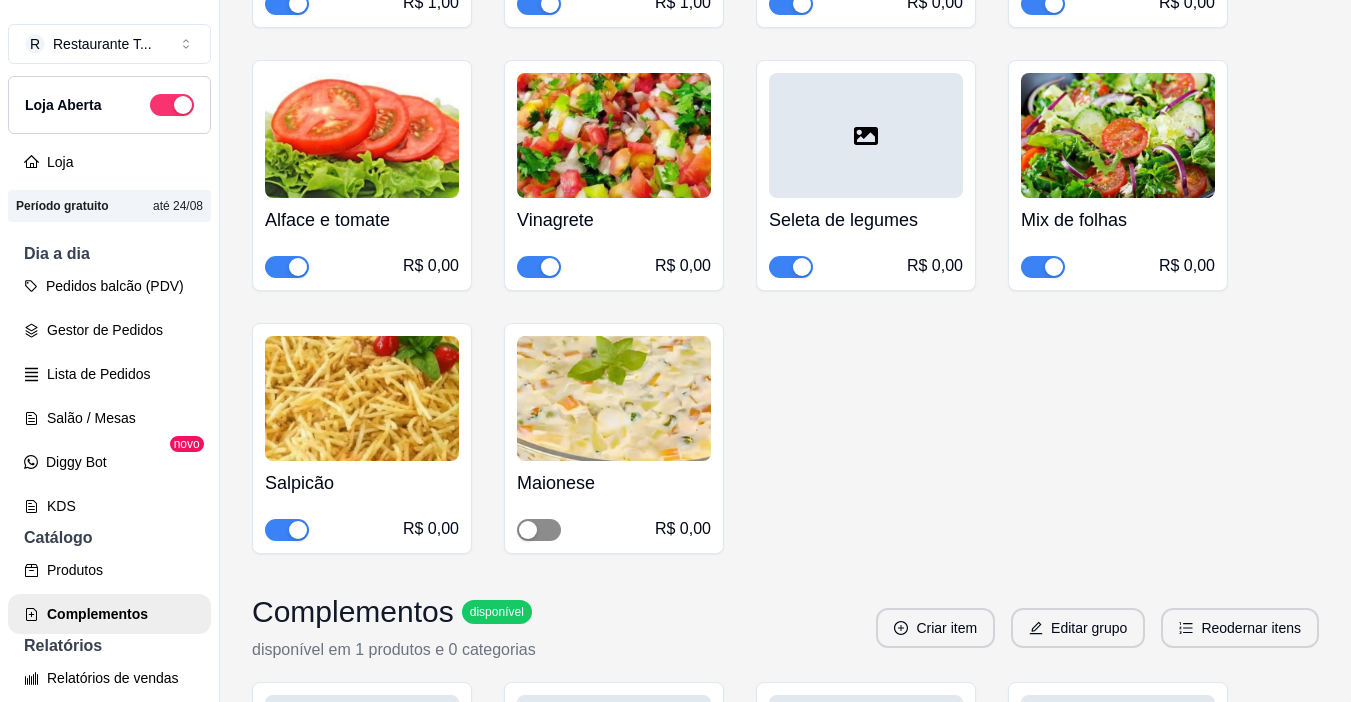 click at bounding box center (539, 530) 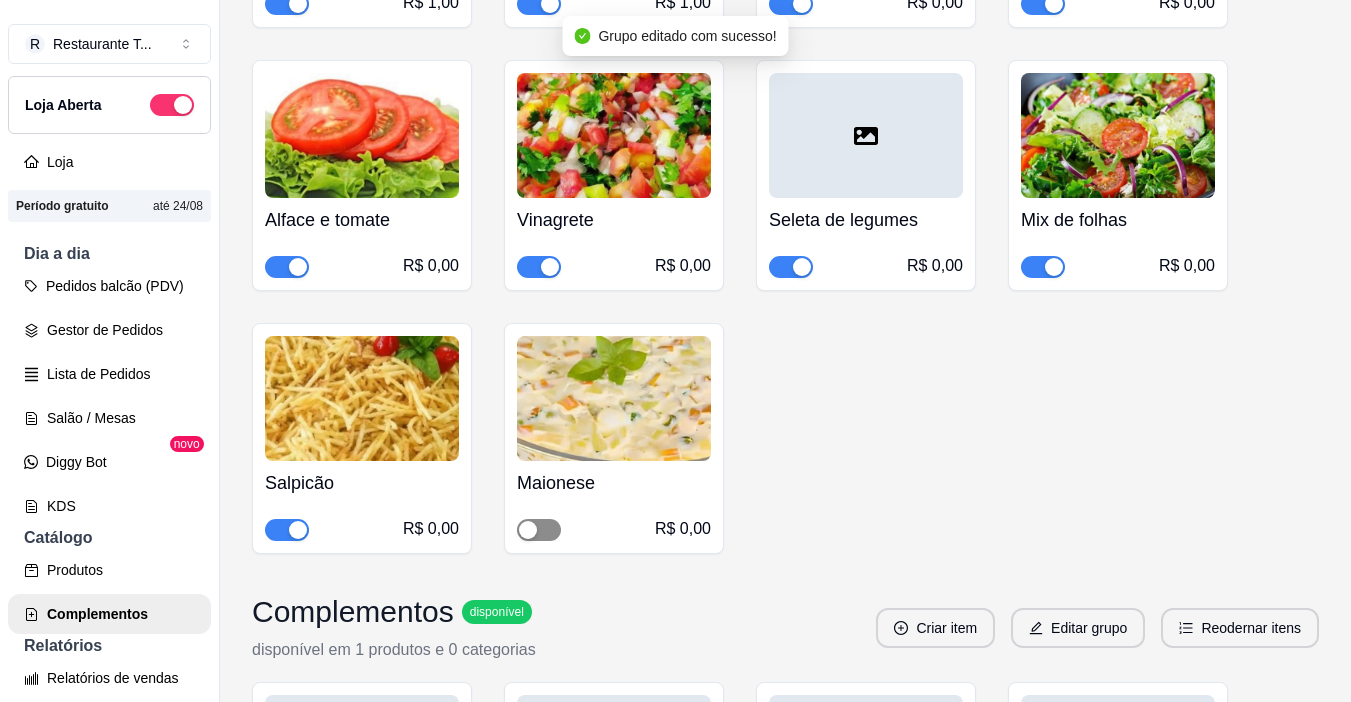 type 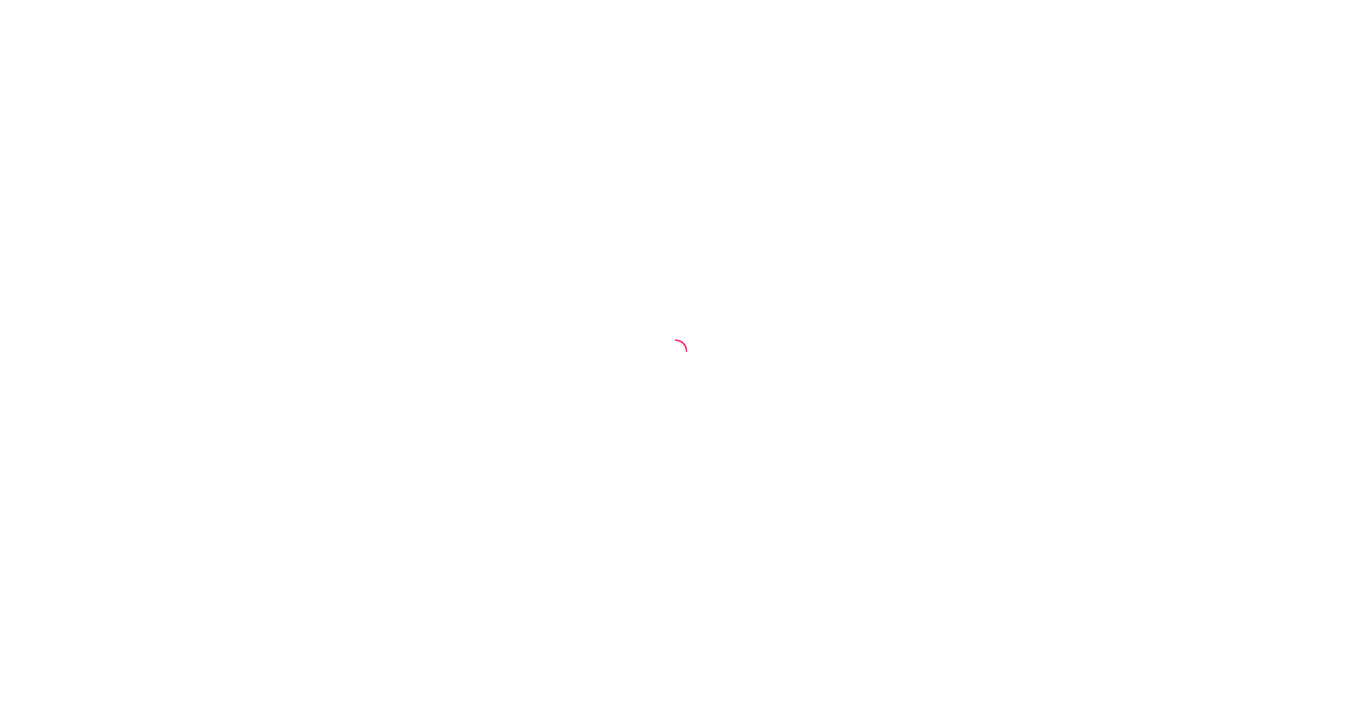 scroll, scrollTop: 0, scrollLeft: 0, axis: both 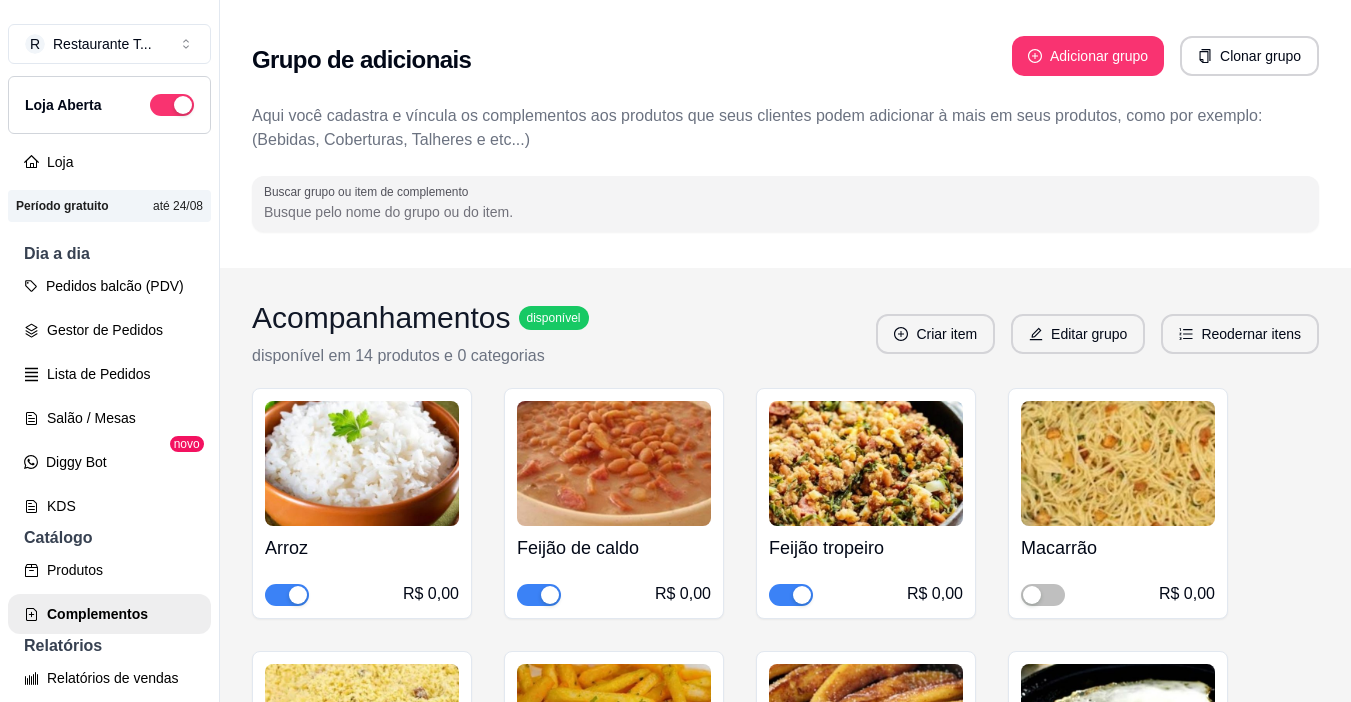 click at bounding box center (1043, 594) 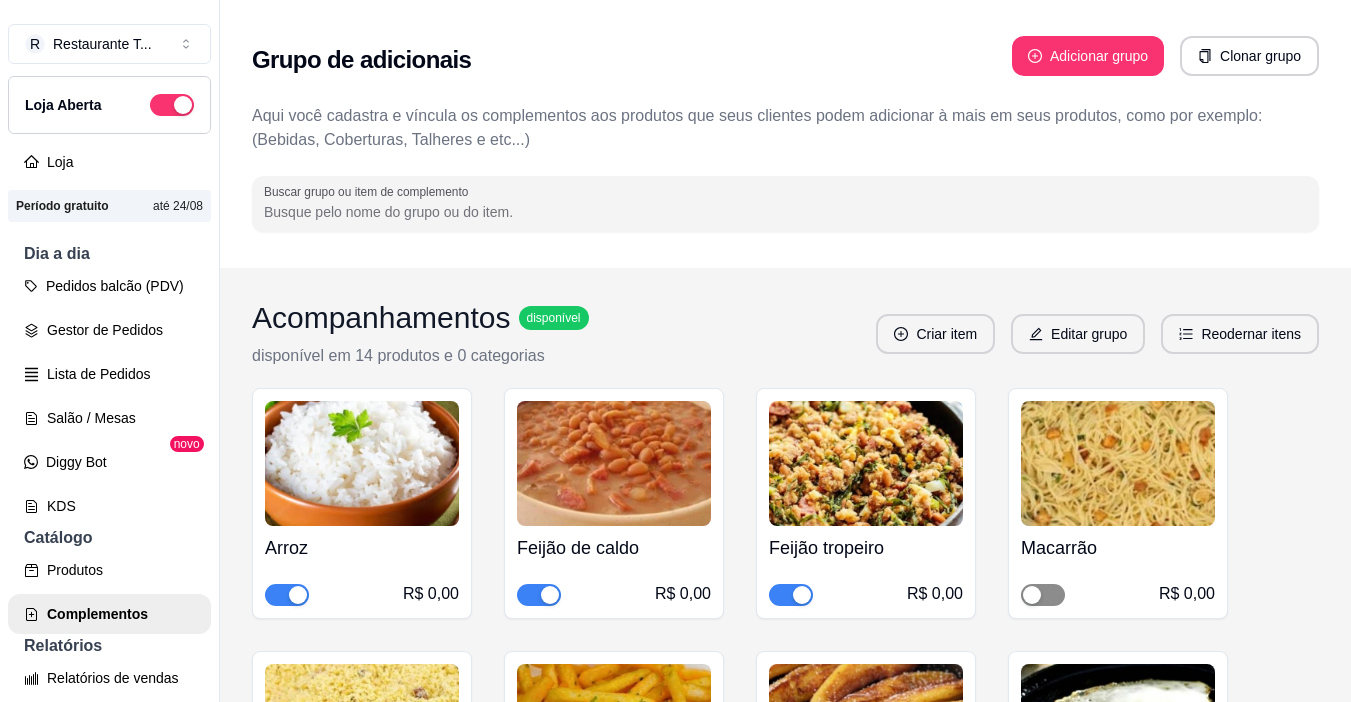 click at bounding box center [1032, 595] 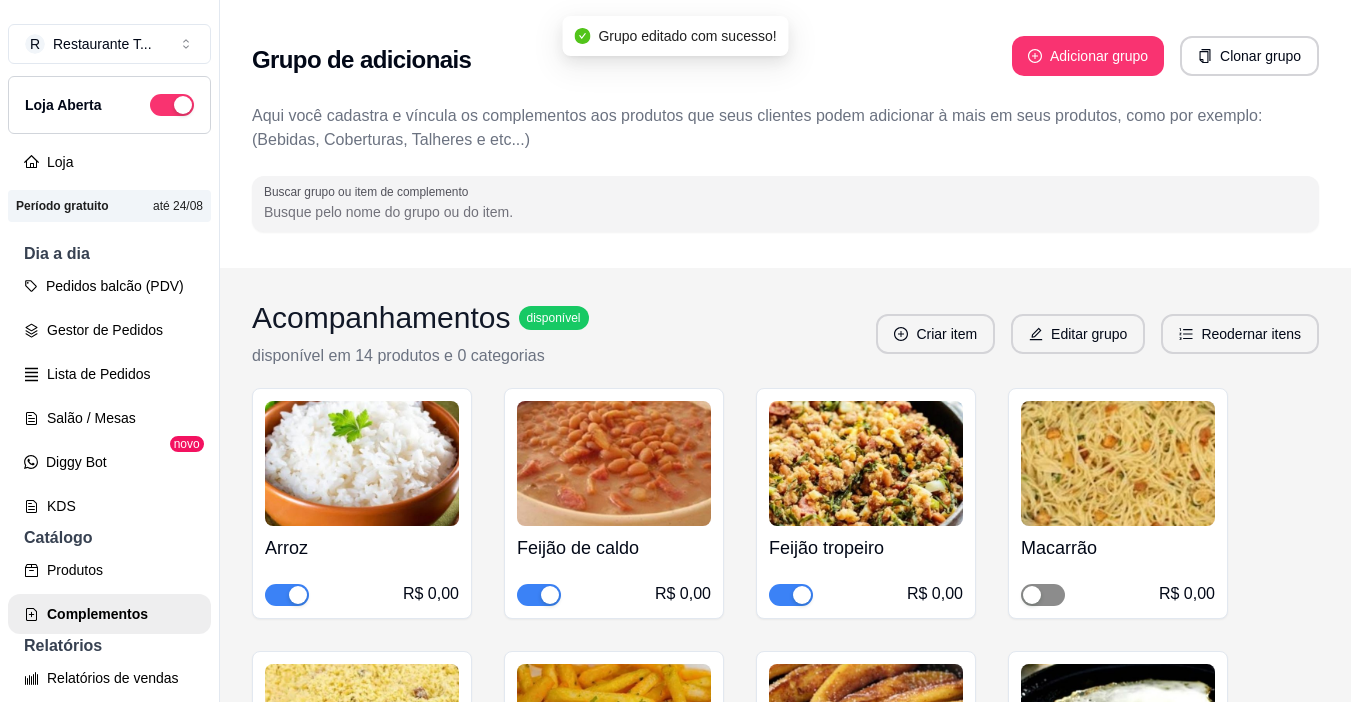 click at bounding box center [1032, 595] 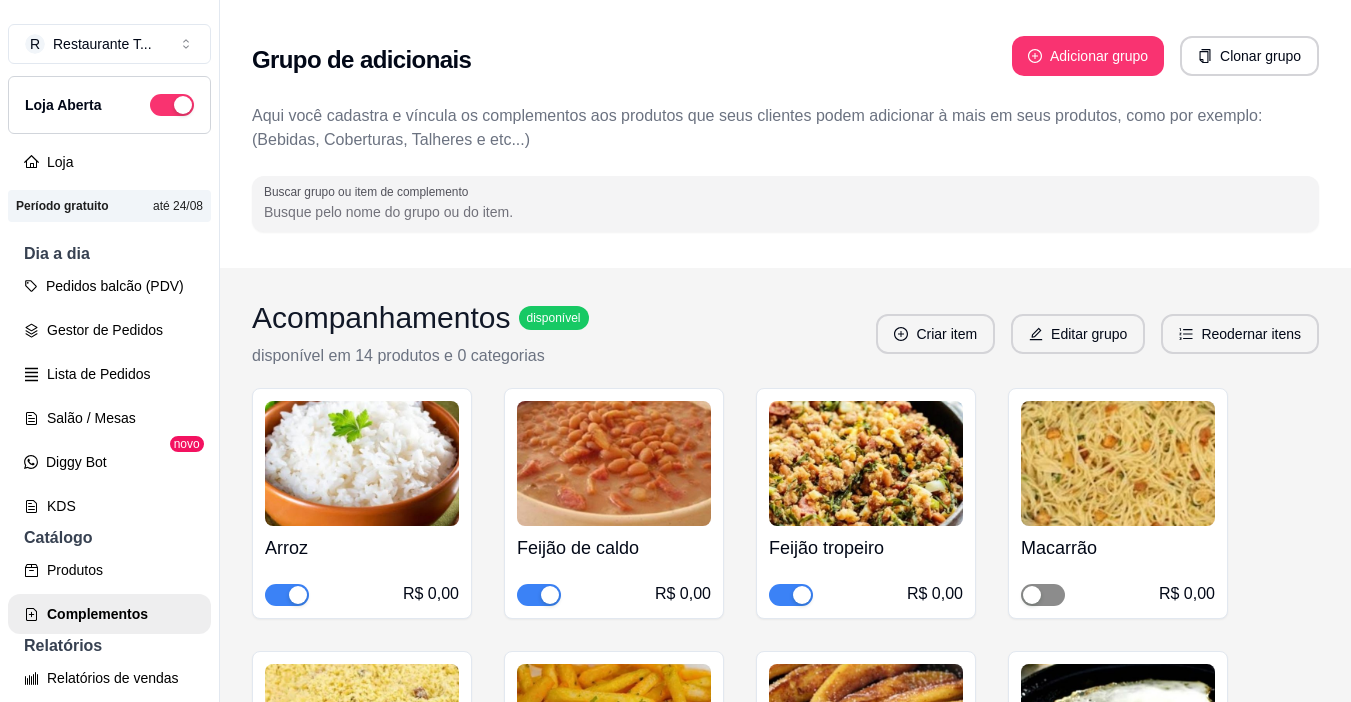 type 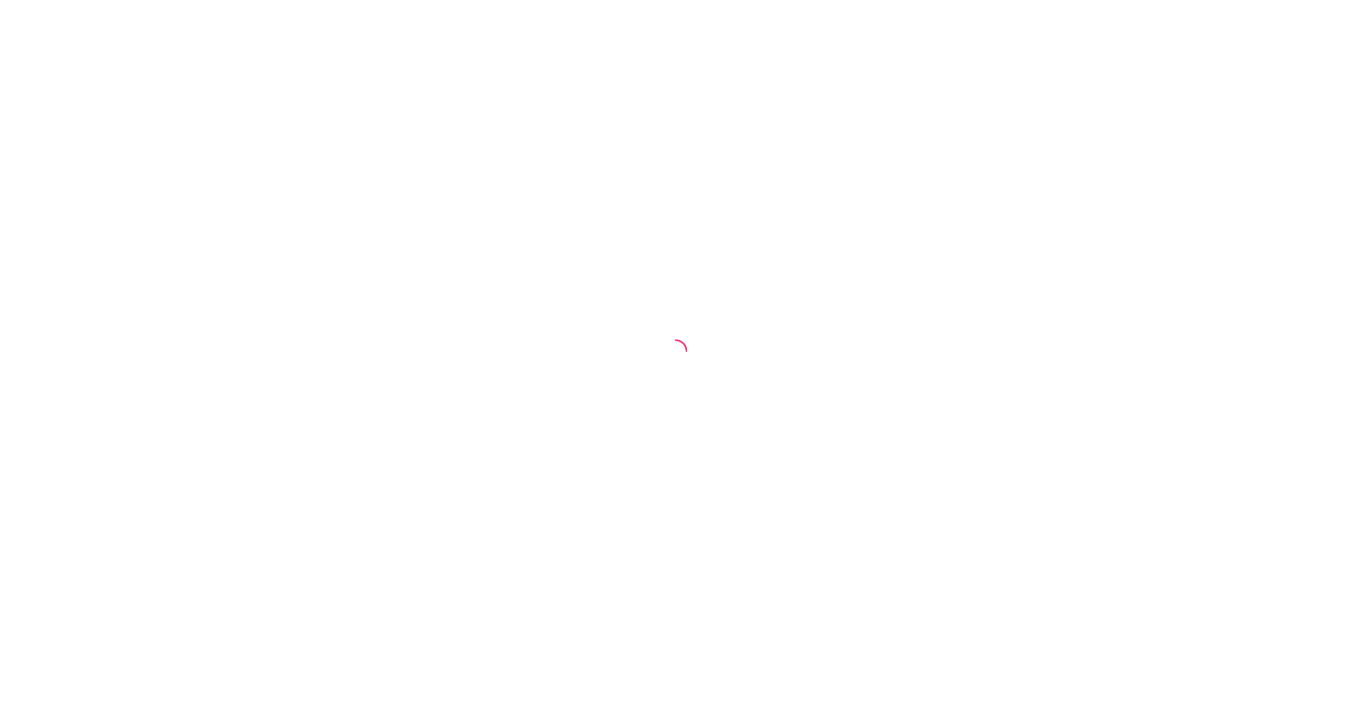 scroll, scrollTop: 0, scrollLeft: 0, axis: both 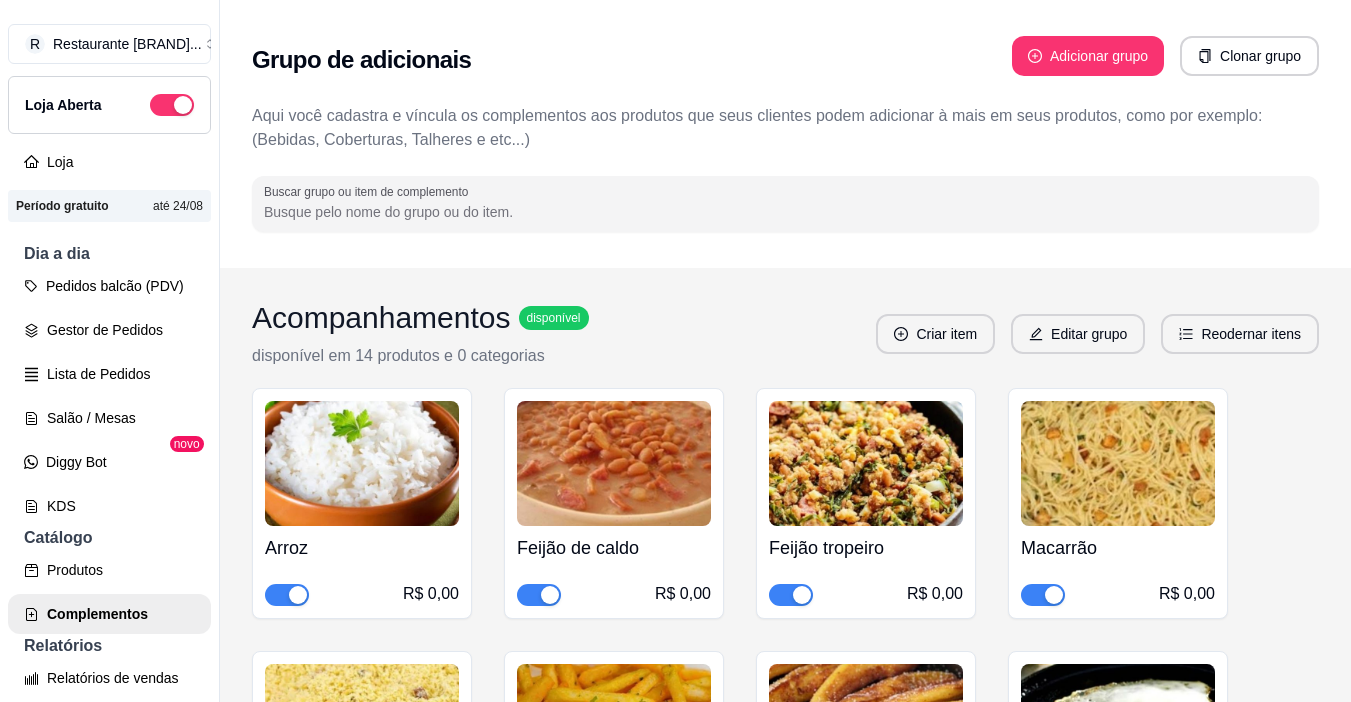 click on "Grupo de adicionais Adicionar grupo Clonar grupo  Aqui você cadastra e víncula os complementos aos produtos que seus clientes podem adicionar à mais em seus produtos, como por exemplo: (Bebidas, Coberturas, Talheres e etc...) Buscar grupo ou item de complemento" at bounding box center [785, 134] 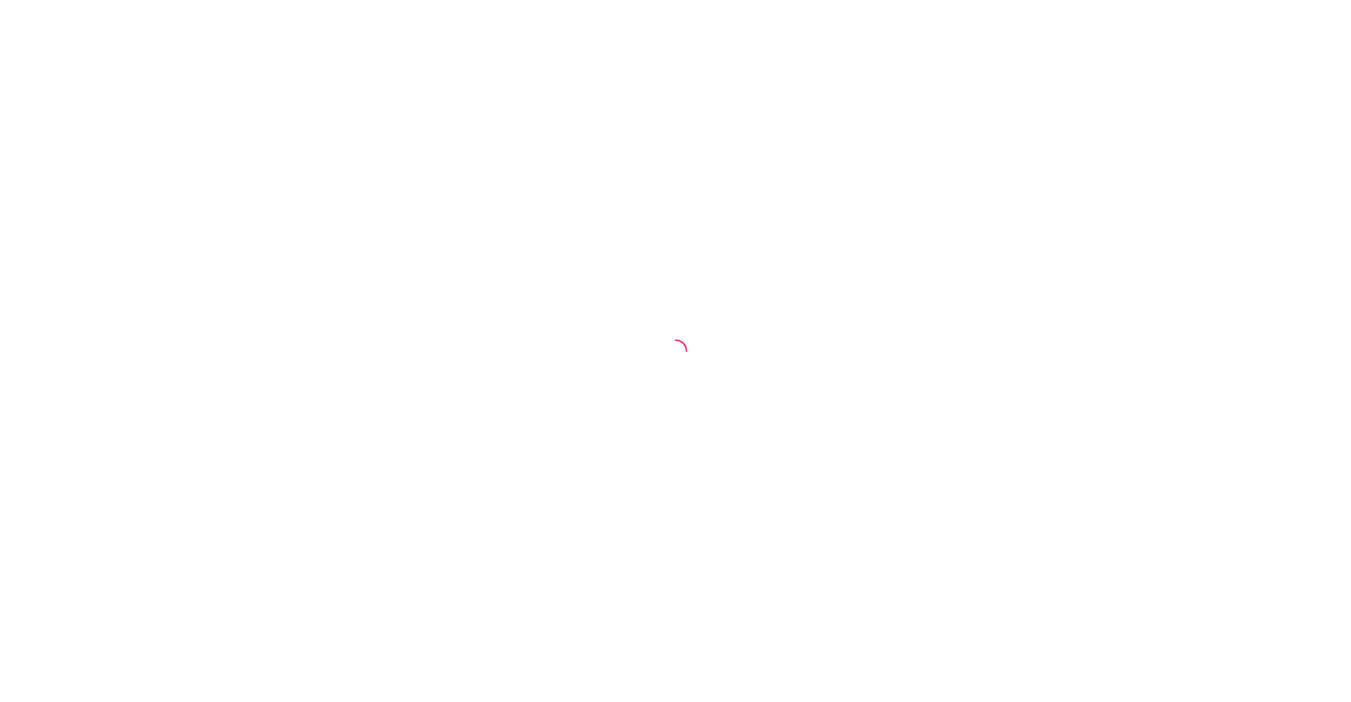 scroll, scrollTop: 0, scrollLeft: 0, axis: both 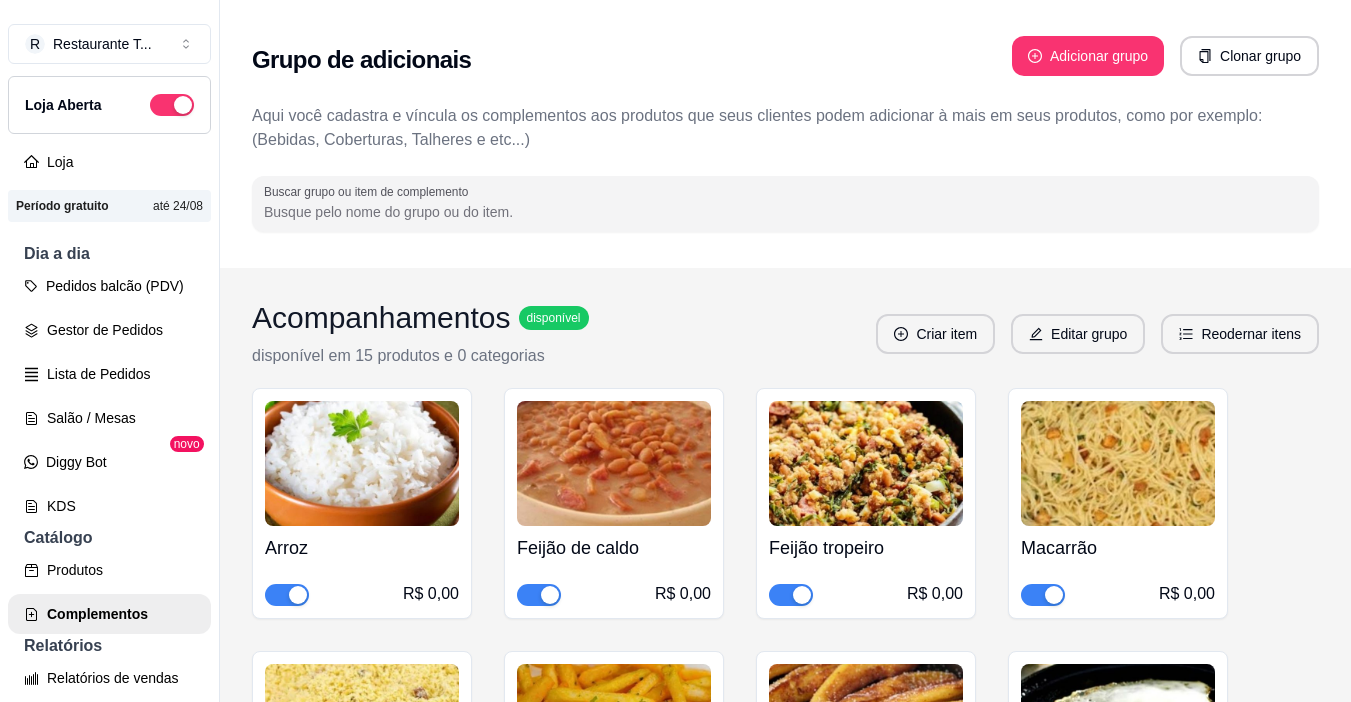 click on "Acompanhamentos disponível disponível em 15 produtos e 0 categorias Criar item Editar grupo Reodernar itens Arroz R$ 0,00 Feijão de caldo R$ 0,00 Feijão tropeiro R$ 0,00 Macarrão R$ 0,00 Farofa R$ 0,00 Batata frita R$ 0,00 Banana frita R$ 1,00 Ovo frito R$ 2,00 Berinjela frita R$ 1,00 Quiabo e Jilo (refogado) R$ 1,00 Abóbora R$ 0,00 Mandioca frita R$ 0,00 Alface e tomate R$ 0,00 Vinagrete R$ 0,00 Seleta de legumes R$ 0,00 Mix de folhas R$ 0,00 Salpicão R$ 0,00 Maionese  R$ 0,00 Complementos disponível disponível em 1 produtos e 0 categorias Criar item Editar grupo Reodernar itens Arroz R$ 0,00 Feijão de caldo R$ 0,00 Macarrão R$ 0,00 Purê de batata R$ 0,00 Batata frita R$ 0,00 Alface e tomate R$ 0,00 Carnes disponível disponível em 1 produtos e 0 categorias Criar item Editar grupo Reodernar itens Filé de frango R$ 0,00 Coxinha R$ 0,00" at bounding box center (785, 1492) 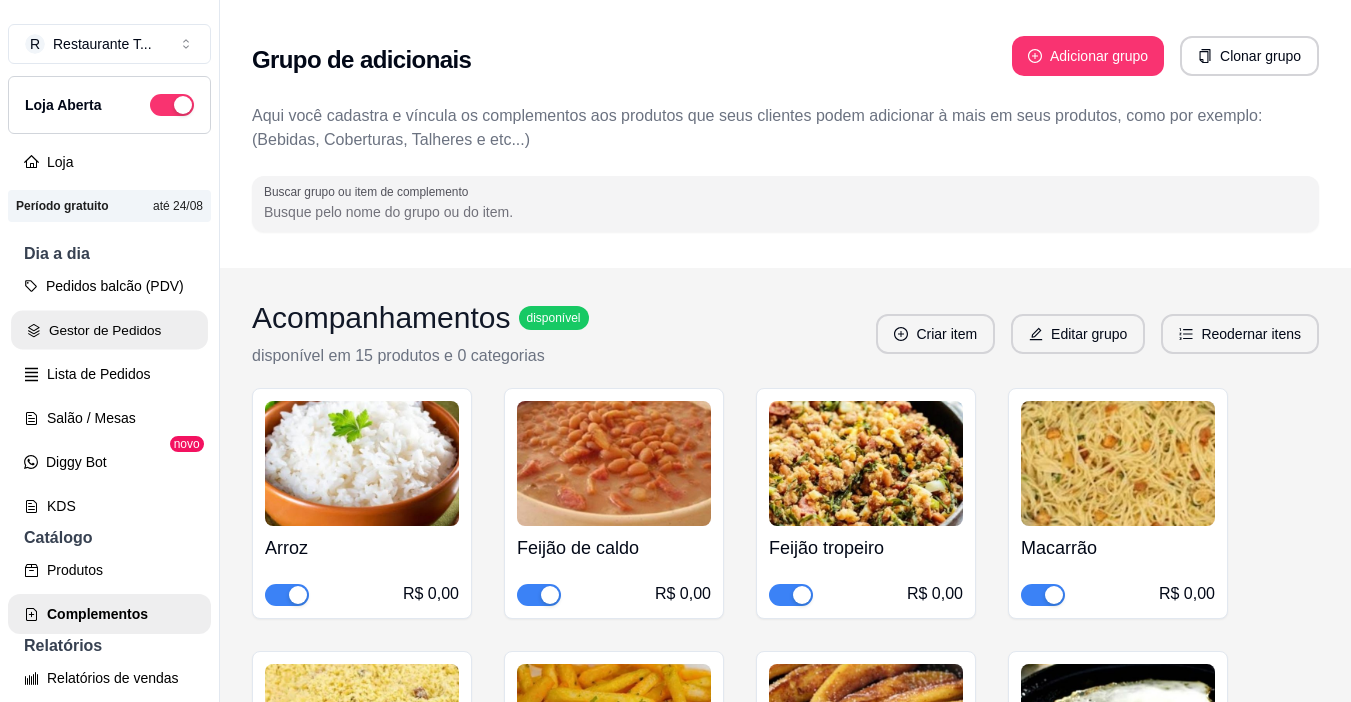 click on "Gestor de Pedidos" at bounding box center (109, 330) 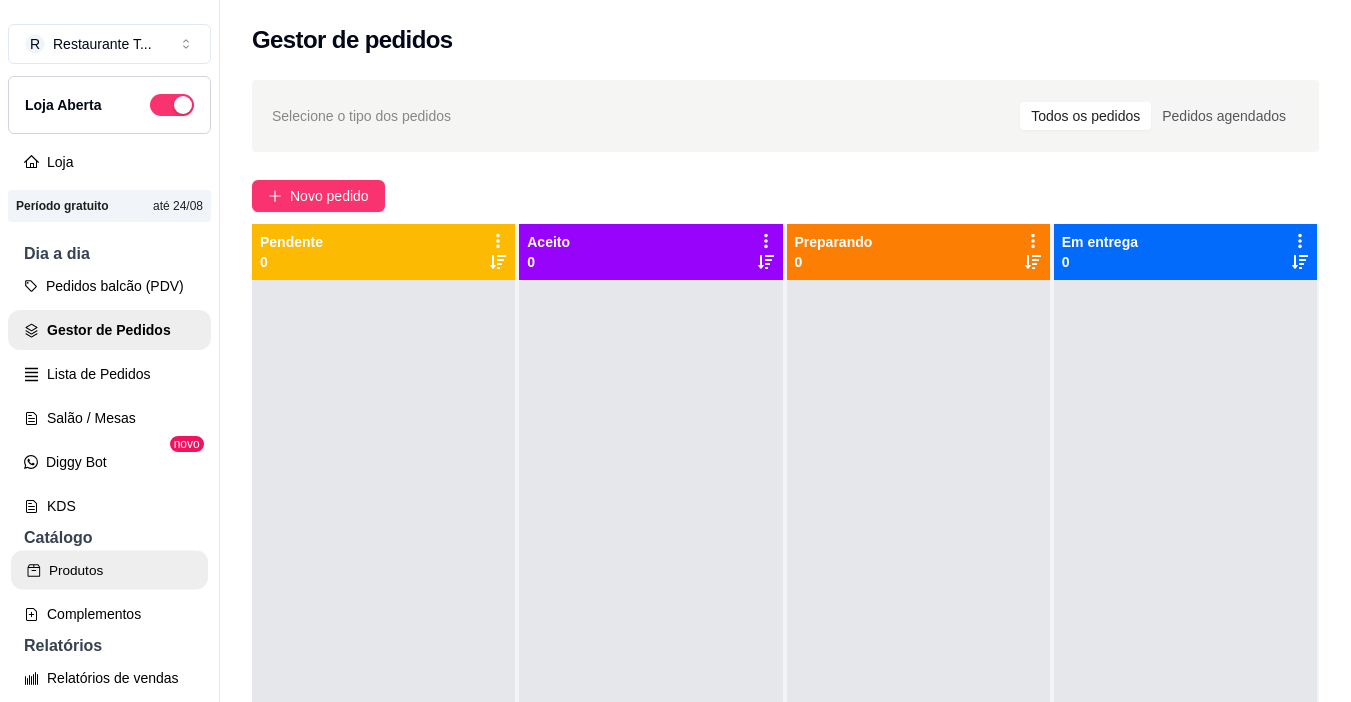click on "Produtos" at bounding box center [109, 570] 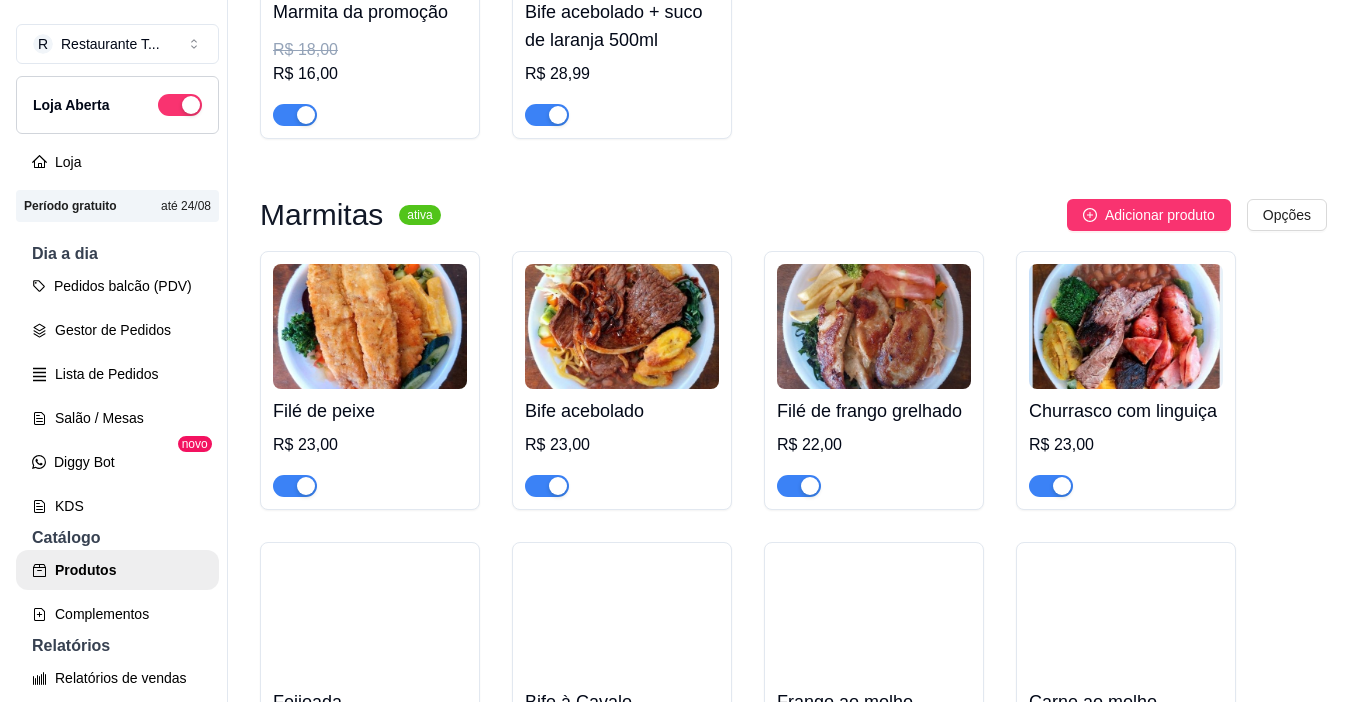 scroll, scrollTop: 0, scrollLeft: 0, axis: both 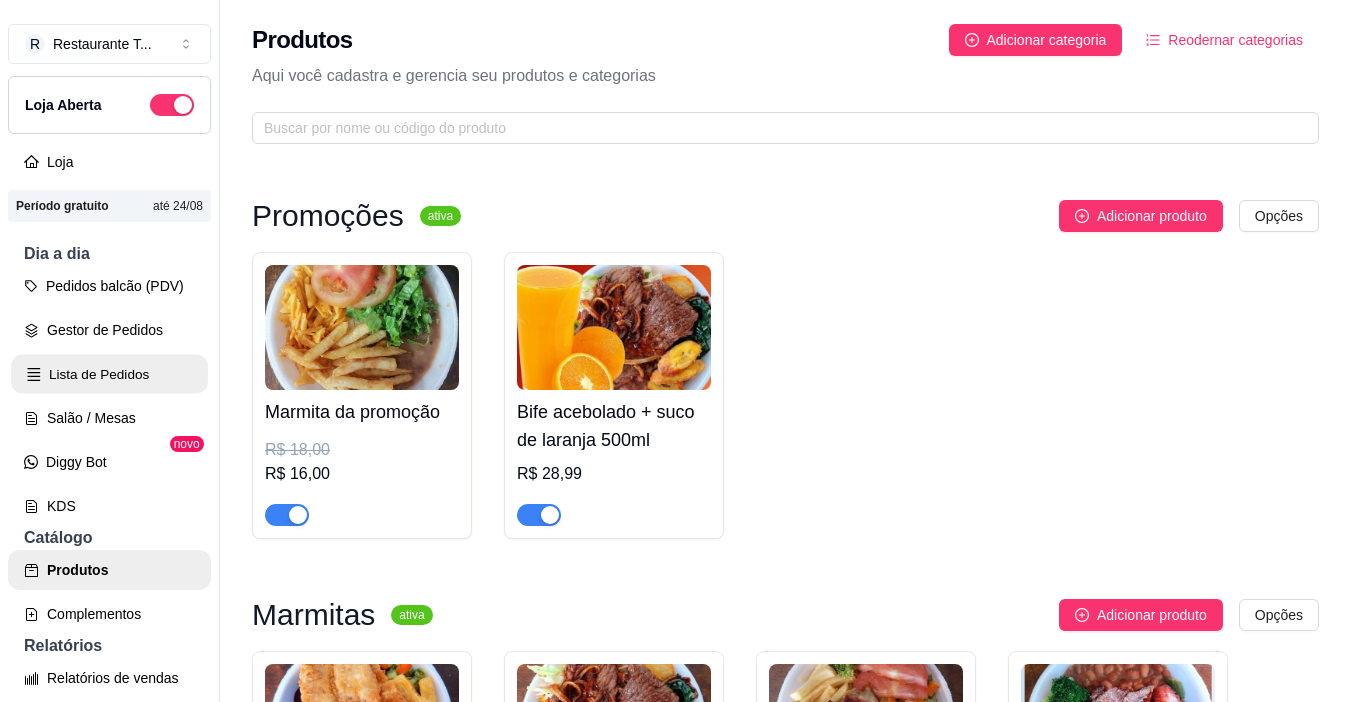 click on "Lista de Pedidos" at bounding box center [109, 374] 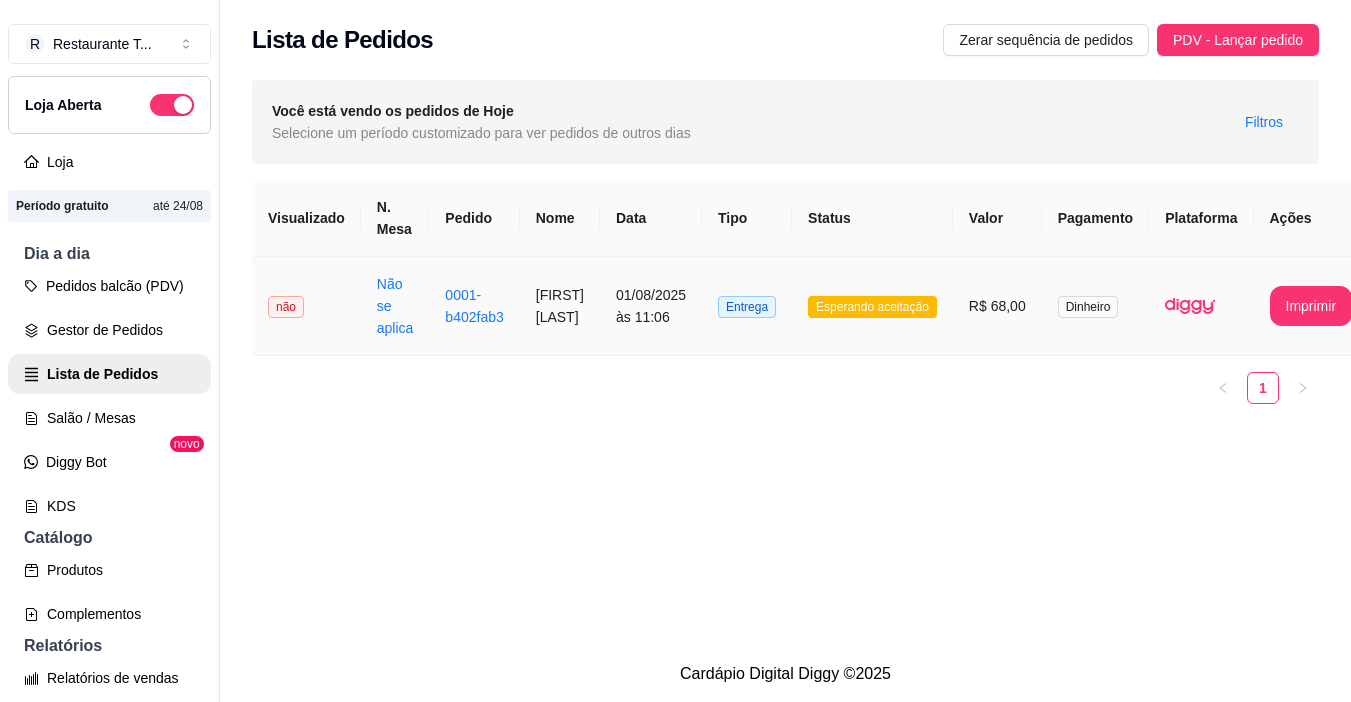 click on "01/08/2025 às 11:06" at bounding box center (651, 306) 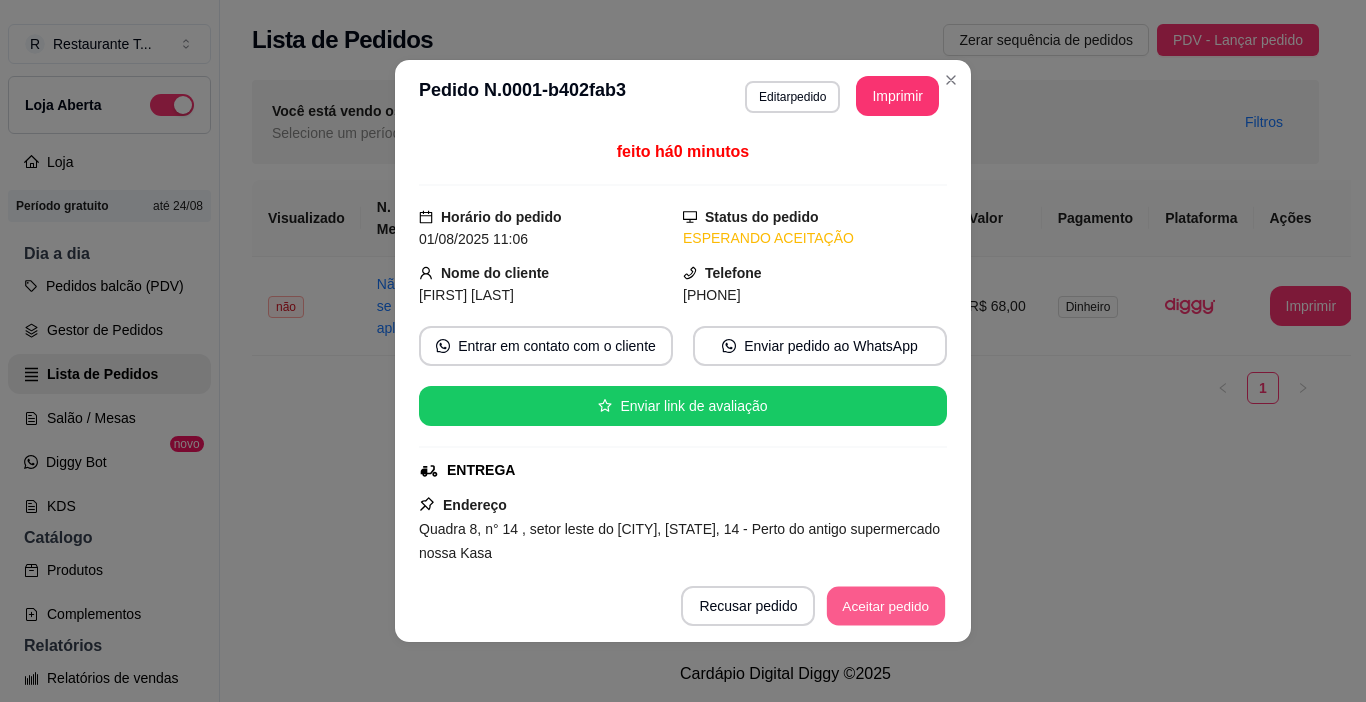 click on "Aceitar pedido" at bounding box center [886, 606] 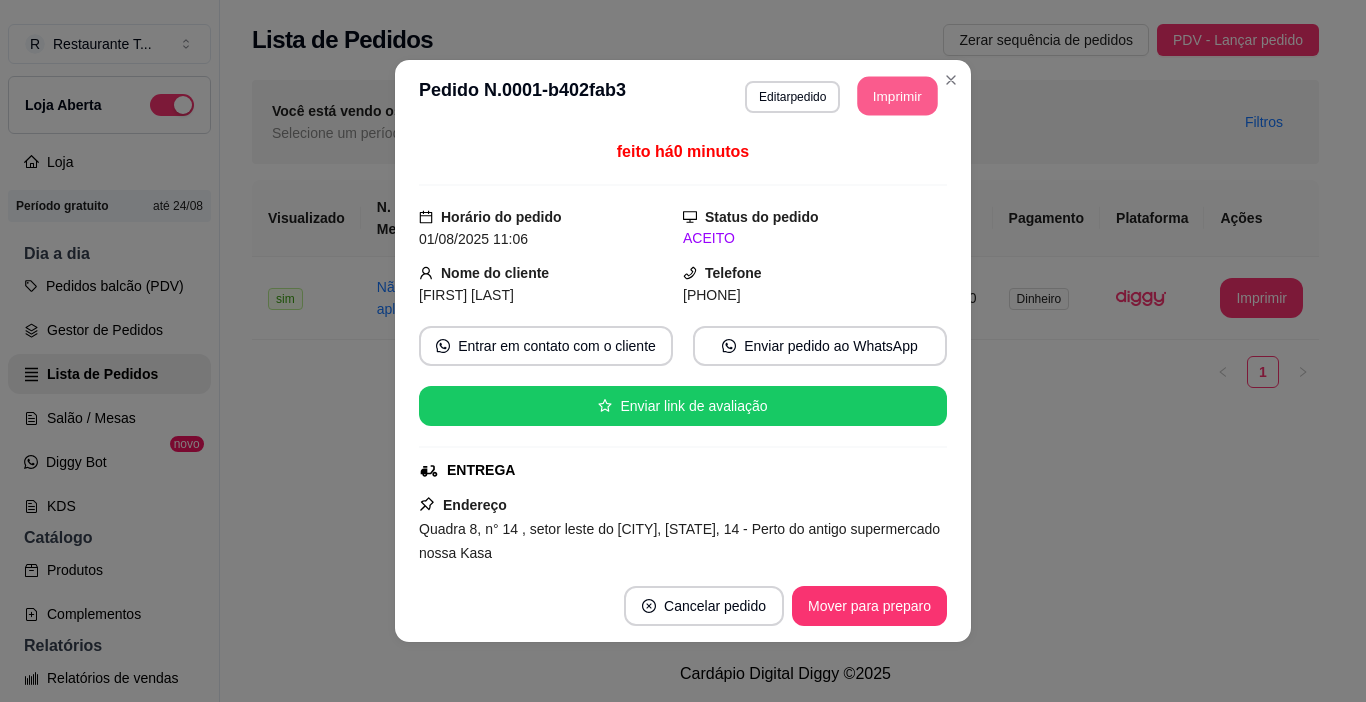 click on "Imprimir" at bounding box center (898, 96) 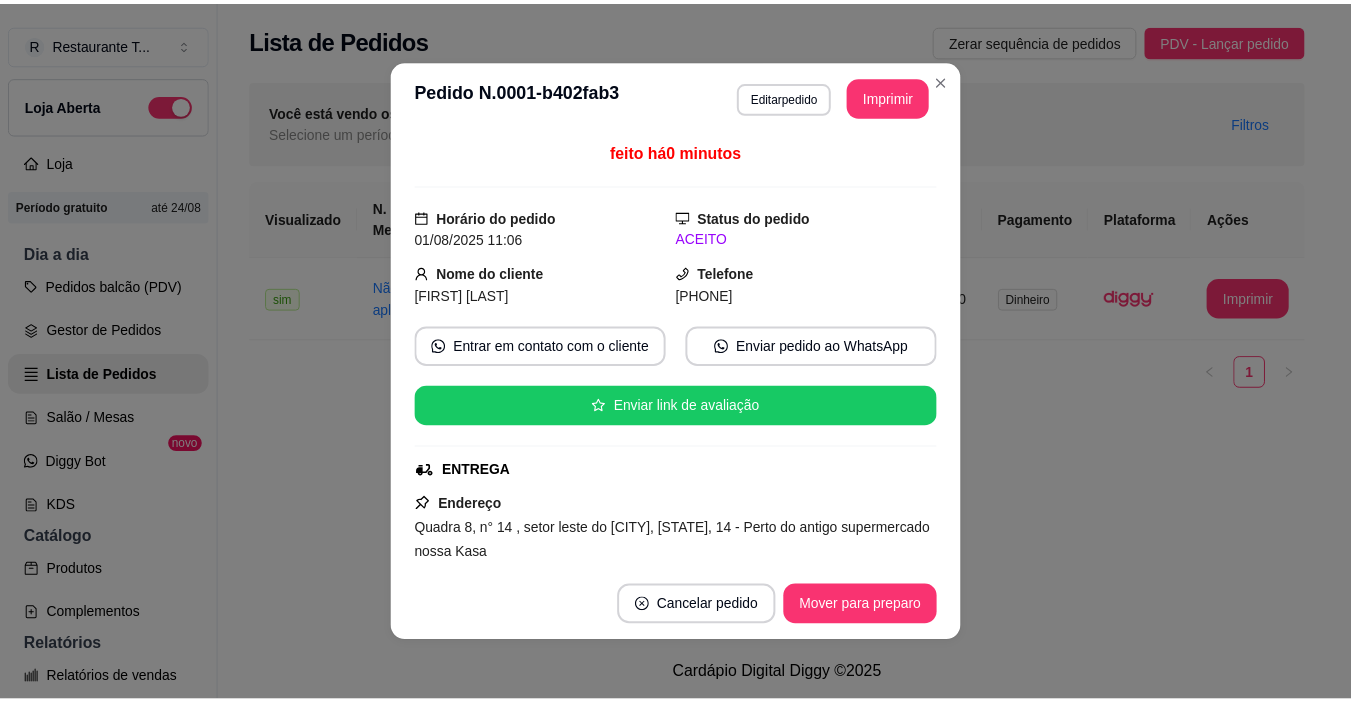 scroll, scrollTop: 0, scrollLeft: 0, axis: both 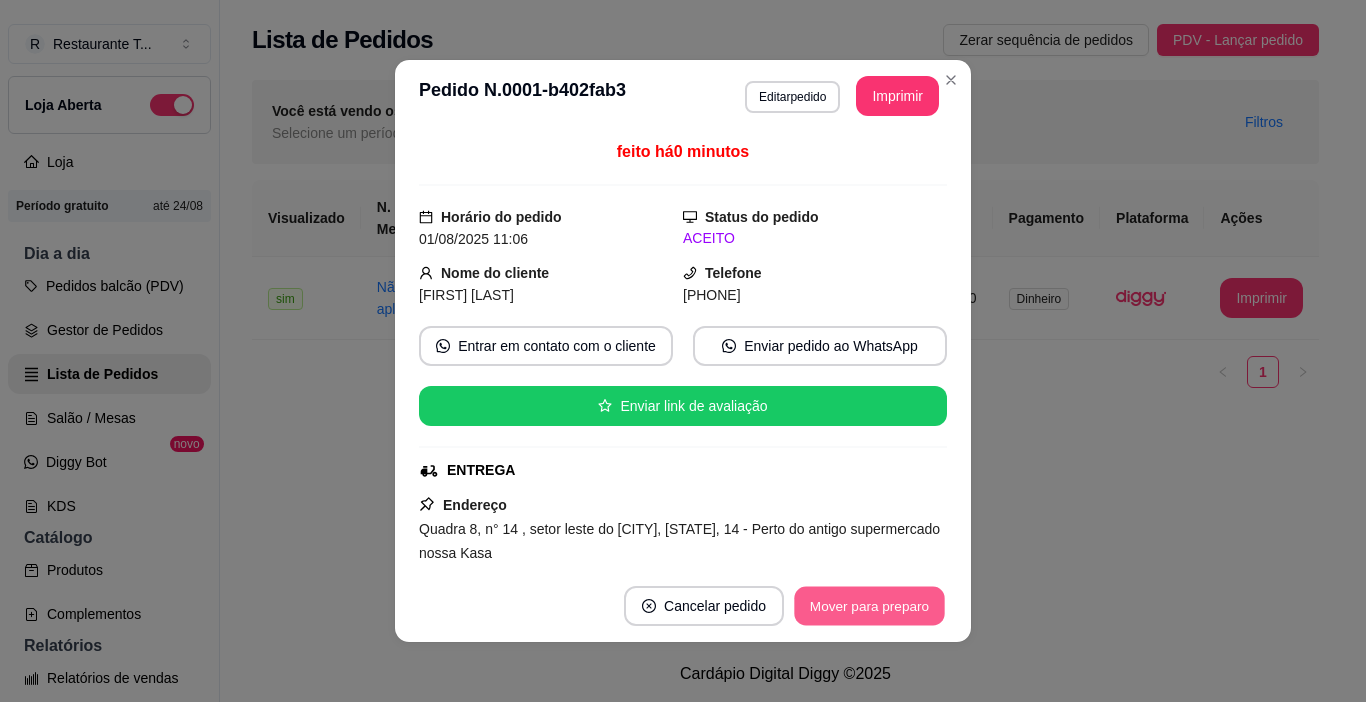 click on "Mover para preparo" at bounding box center (869, 606) 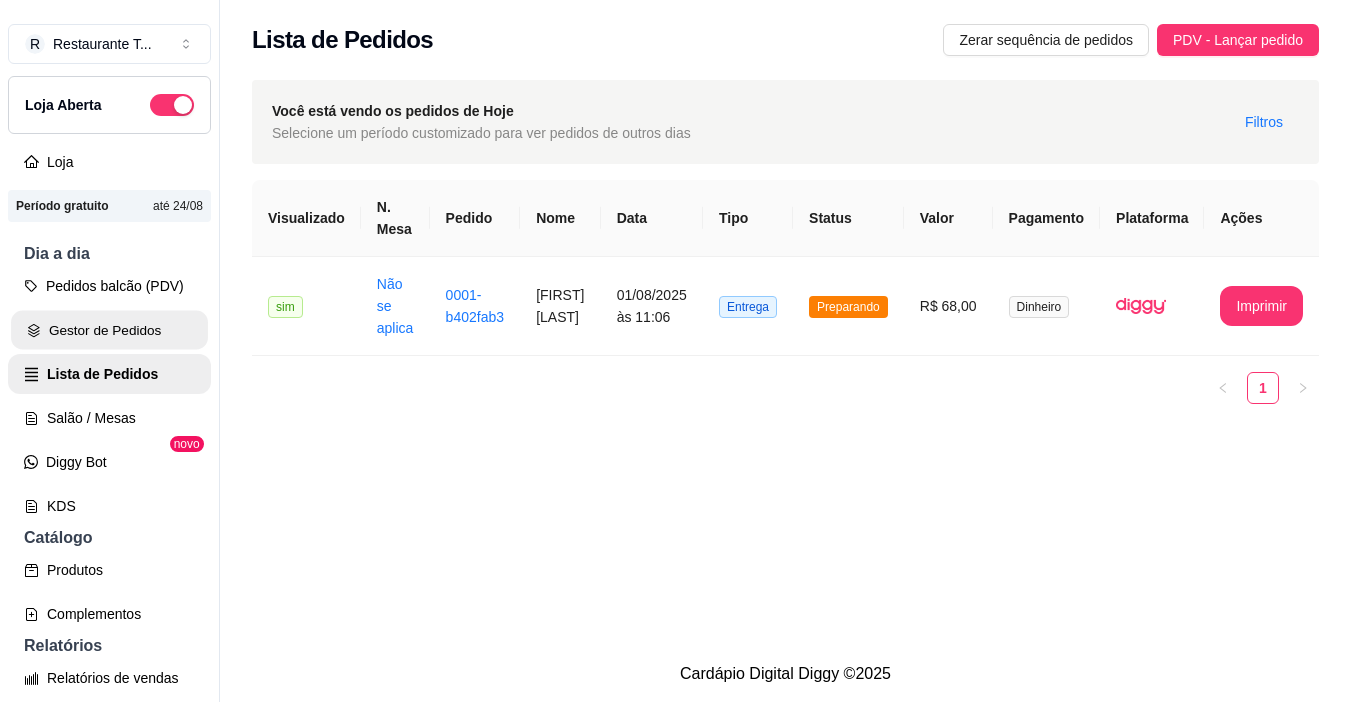 click on "Gestor de Pedidos" at bounding box center (109, 330) 